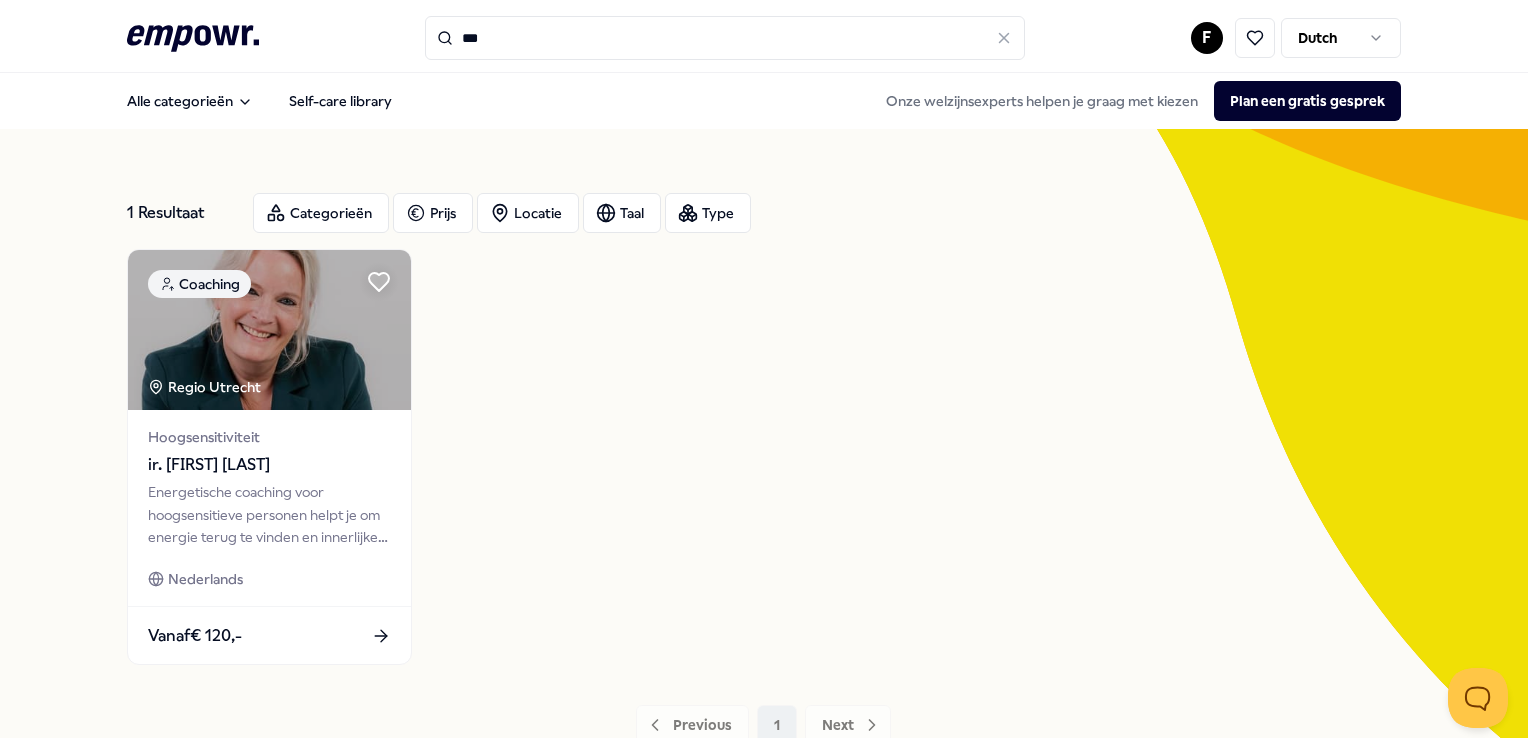 scroll, scrollTop: 0, scrollLeft: 0, axis: both 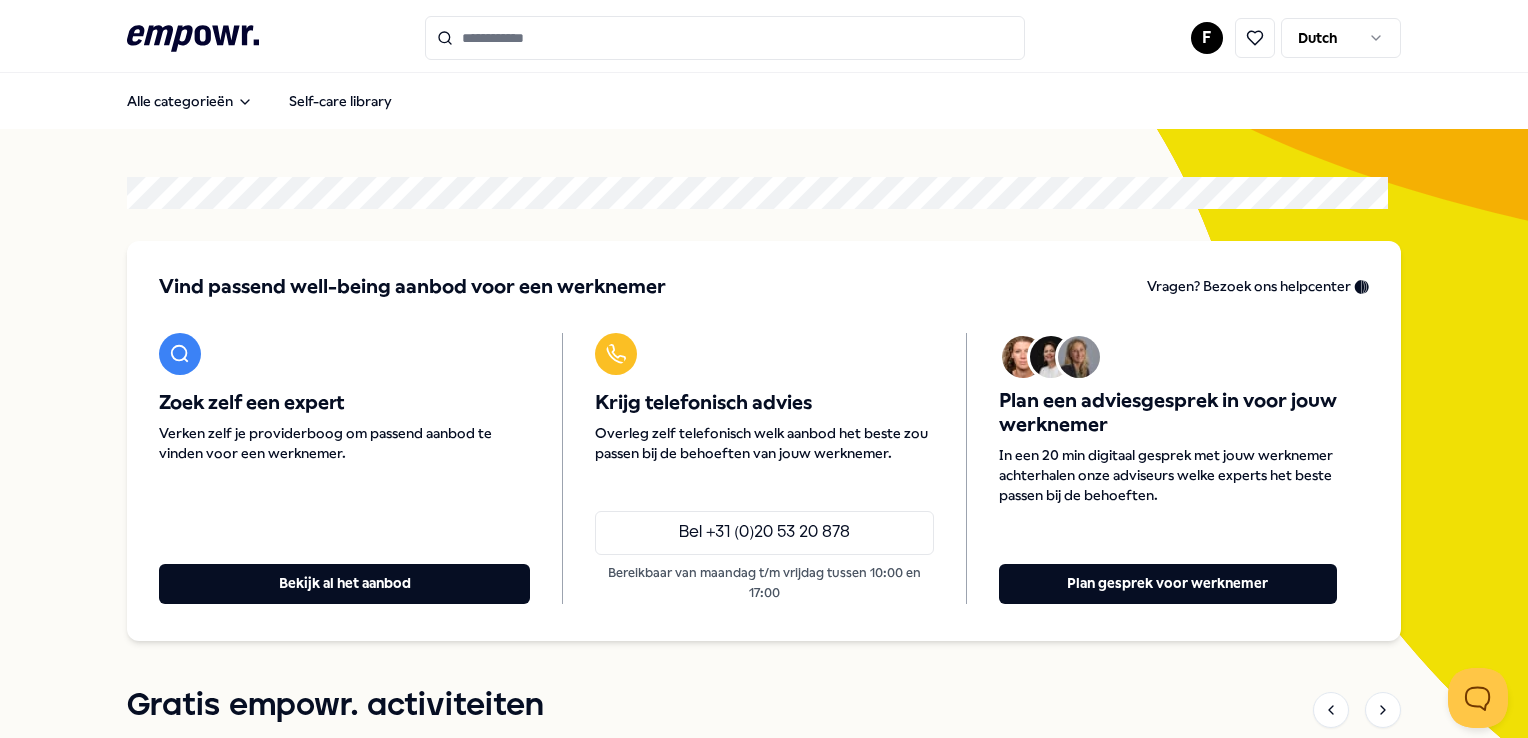 click on ".empowr-logo_svg__cls-1{fill:#03032f} F Dutch" at bounding box center [764, 36] 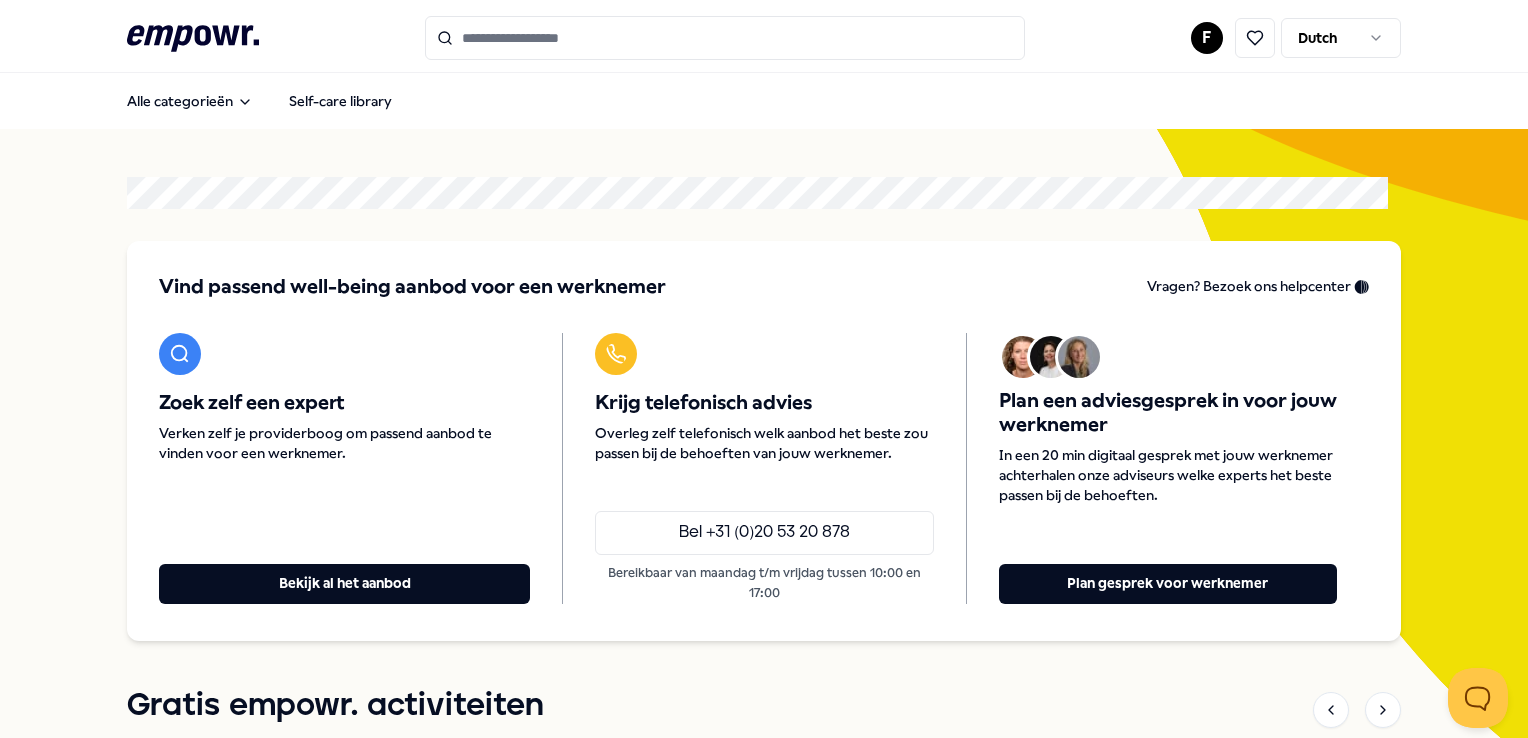 click at bounding box center [725, 38] 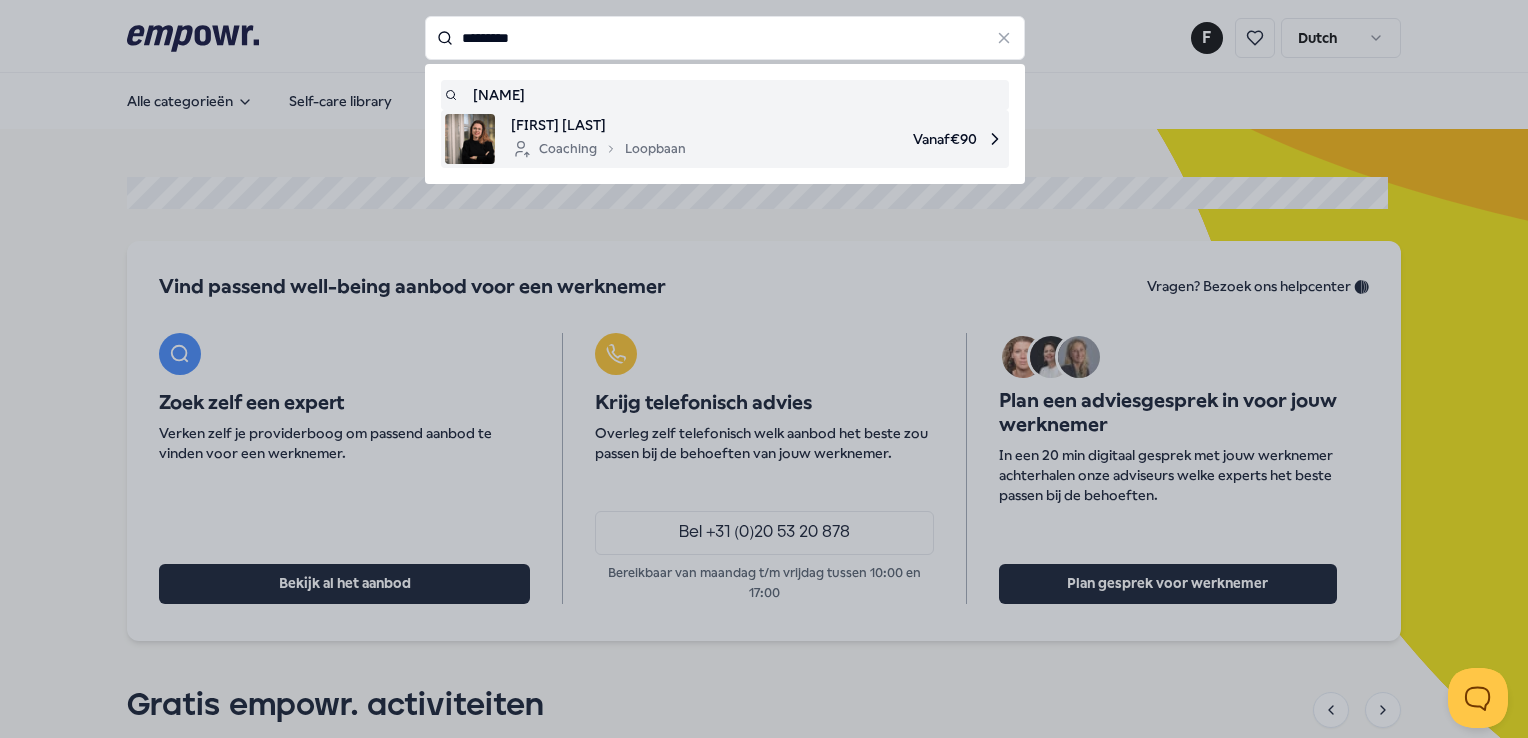 click on "[FIRST] [LAST] Coaching Loopbaan  Vanaf   € 90" at bounding box center [725, 139] 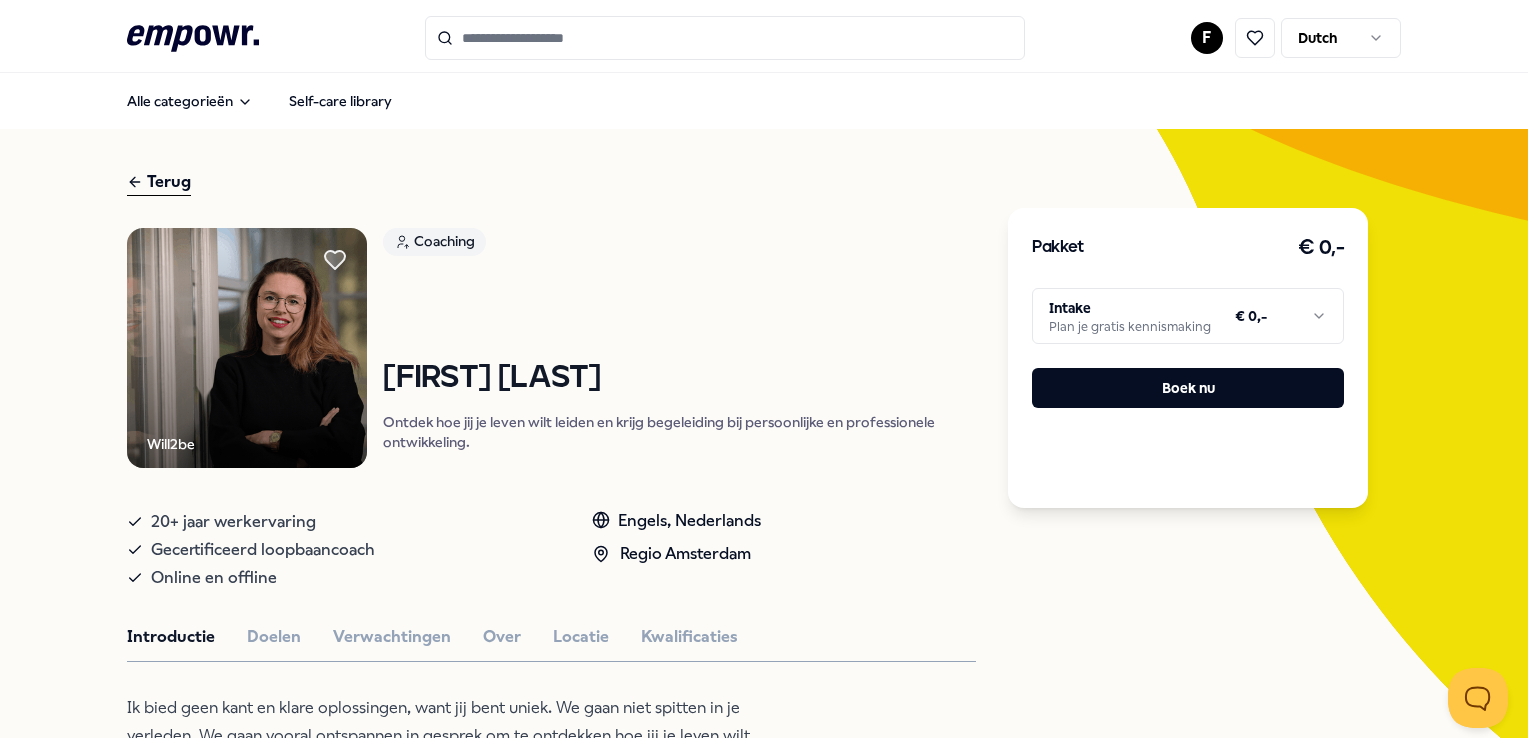 click on "Dutch Alle categorieën   Self-care library Terug Will2be Coaching [FIRST] [LAST] Ontdek hoe jij je leven wilt leiden en krijg begeleiding bij persoonlijke en professionele ontwikkeling. 20+ jaar werkervaring Gecertificeerd loopbaancoach Online en offline Engels, Nederlands Regio [CITY]  Introductie Doelen Verwachtingen Over Locatie Kwalificaties Ik bied geen kant en klare oplossingen, want jij bent uniek. We gaan niet spitten in je verleden. We gaan vooral ontspannen in gesprek om te ontdekken hoe jij je leven wilt leiden. Ik zal je helpen veranderen naar wie je wèl wilt zijn. Ik ben bij elke stap aanwezig, bemoedigend, inspirerend, motiverend en uitdagend om stappen om te zetten in concrete plannen en acties. Ik coach en/of train je op het gebied van leiderschap, persoonlijke, mentale uitdagingen en carrière/loopbaanontwikkeling. Beoordelingen [FIRST] ([AGE]jr) [CITY] Aanbevolen Coaching Regio [CITY]    [FIRST] [LAST] Nederlands" at bounding box center (764, 369) 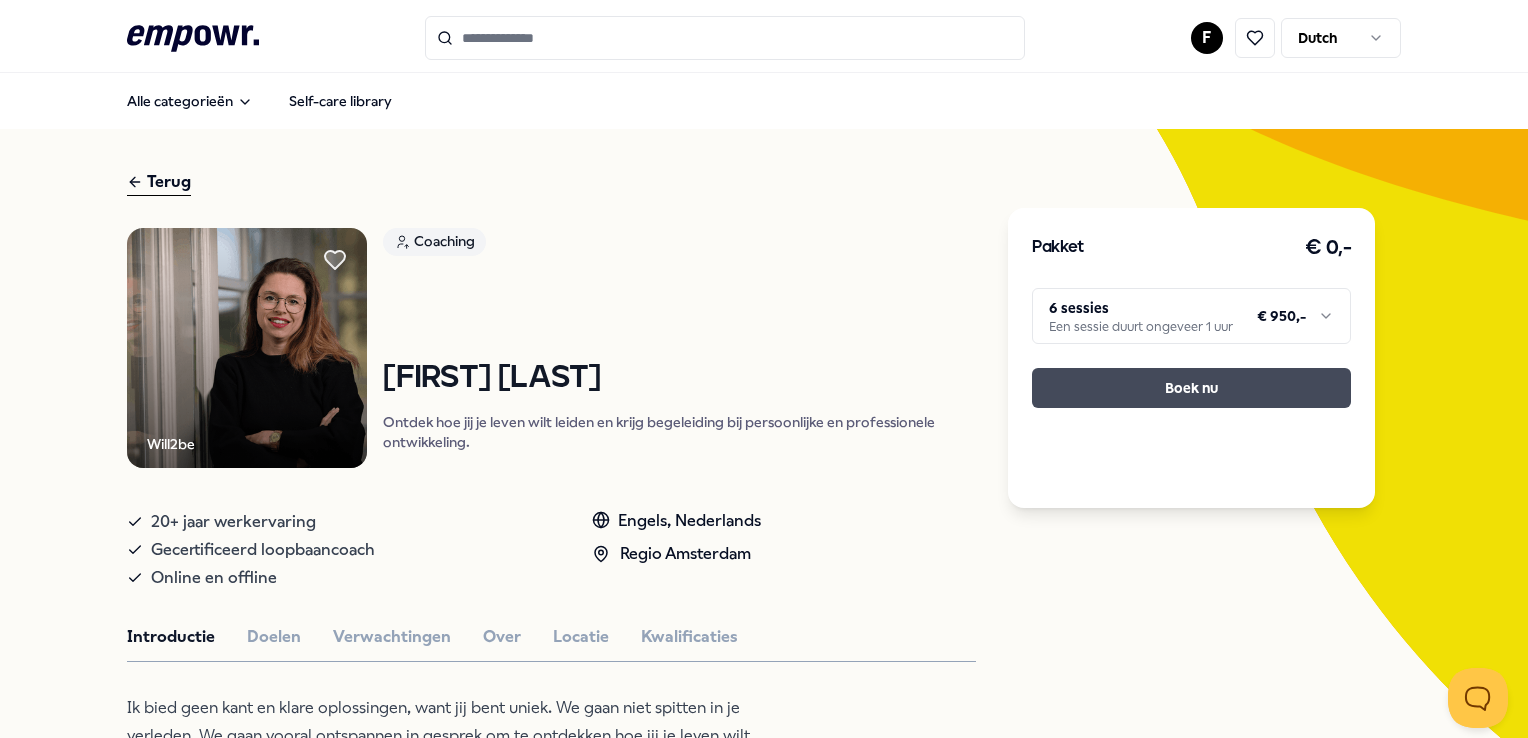 click on "Boek nu" at bounding box center [1191, 388] 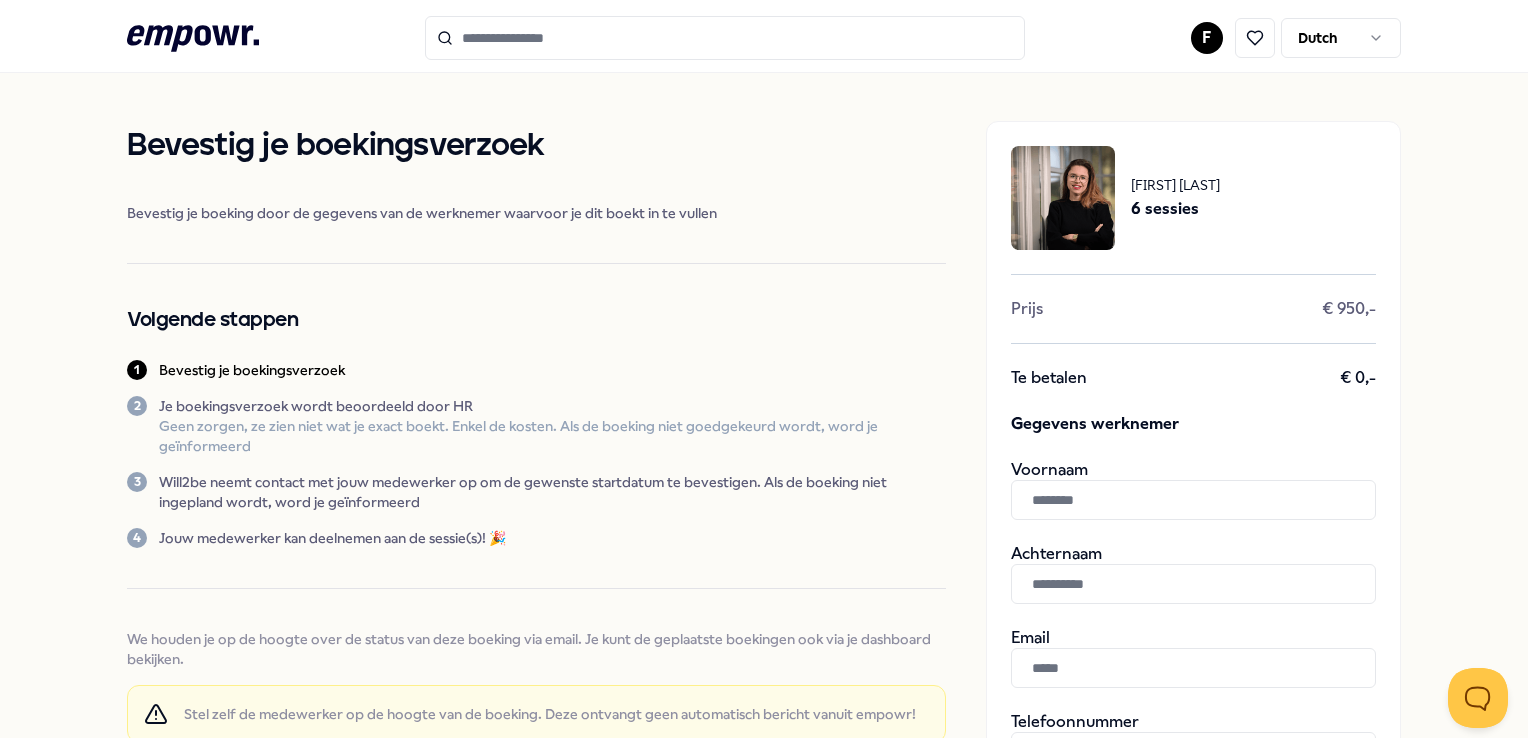 click at bounding box center [1193, 500] 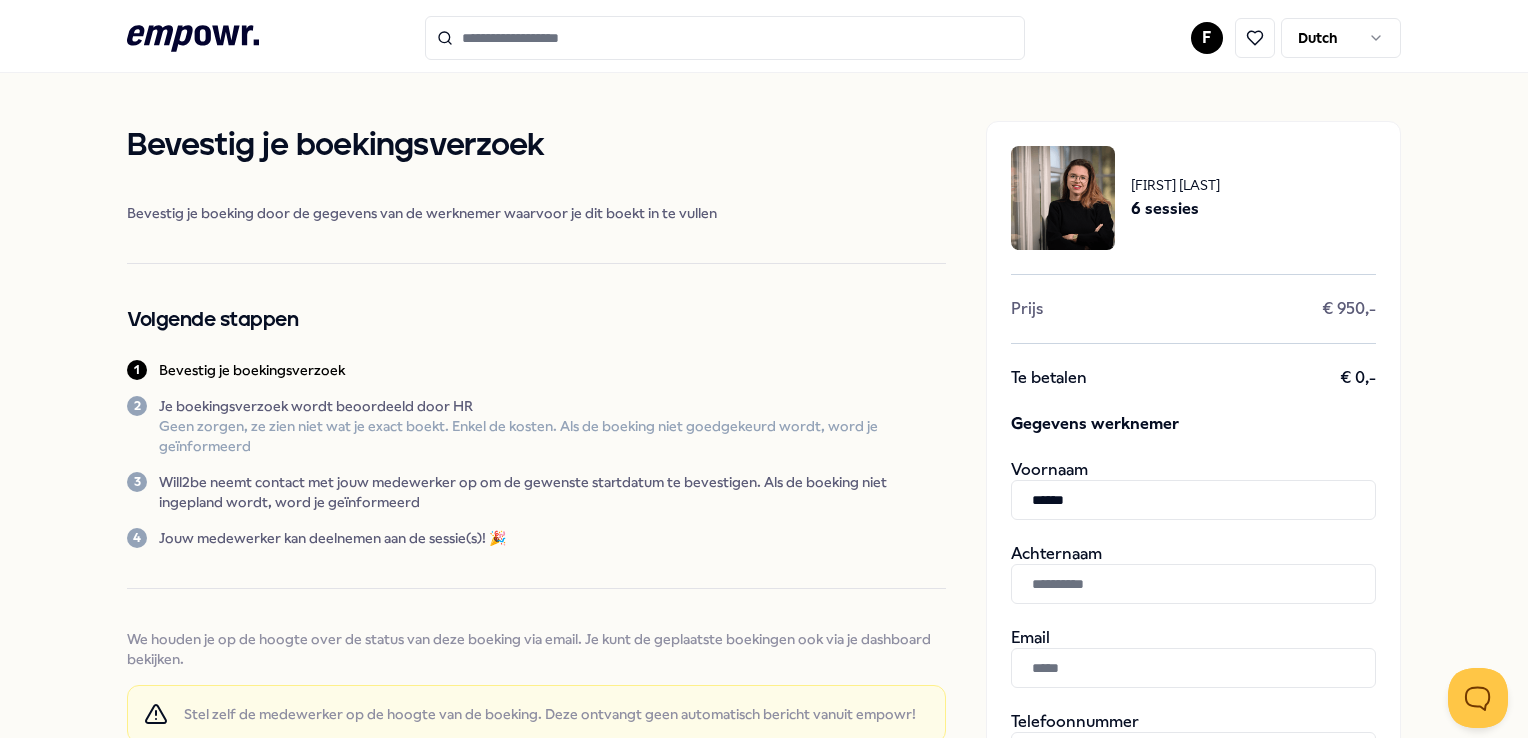 type on "******" 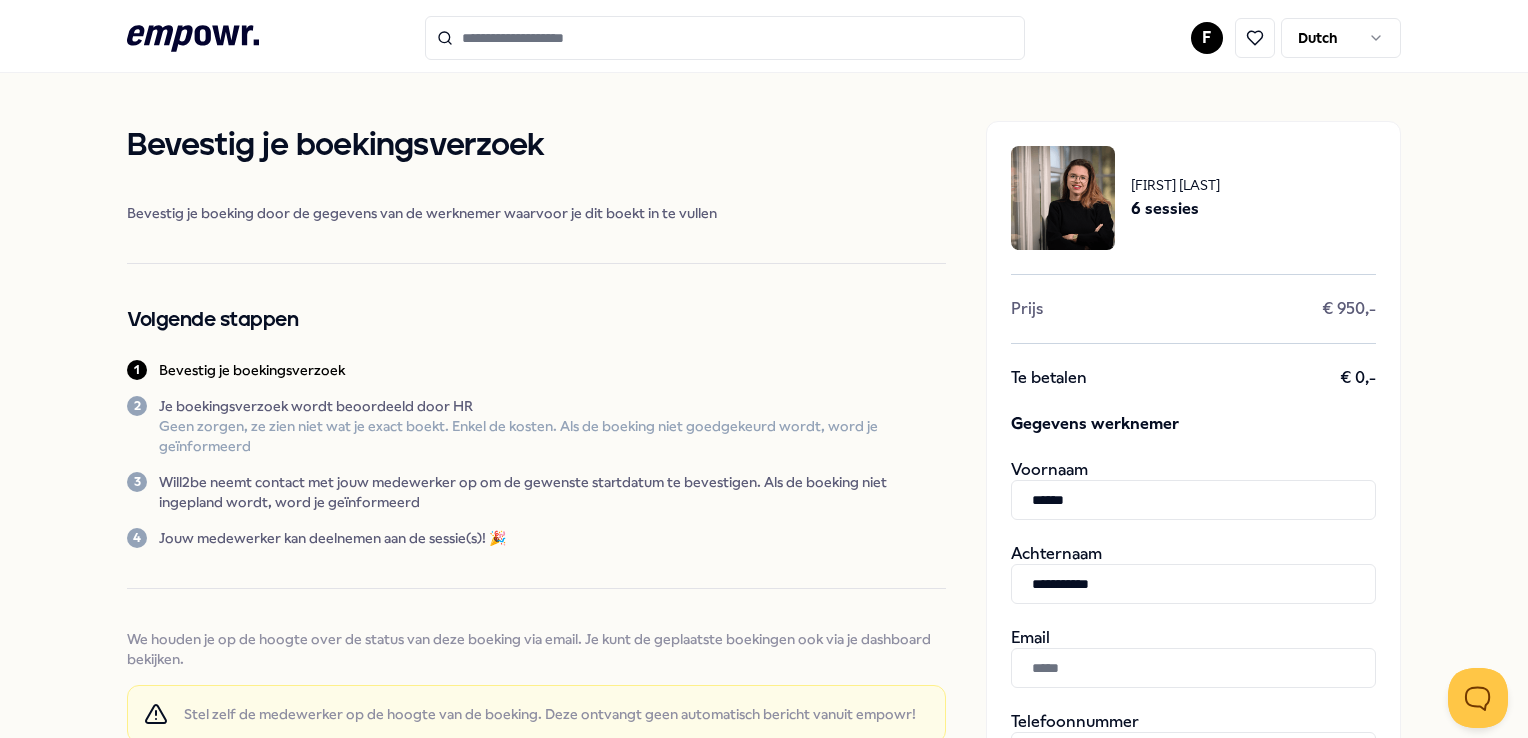 type on "**********" 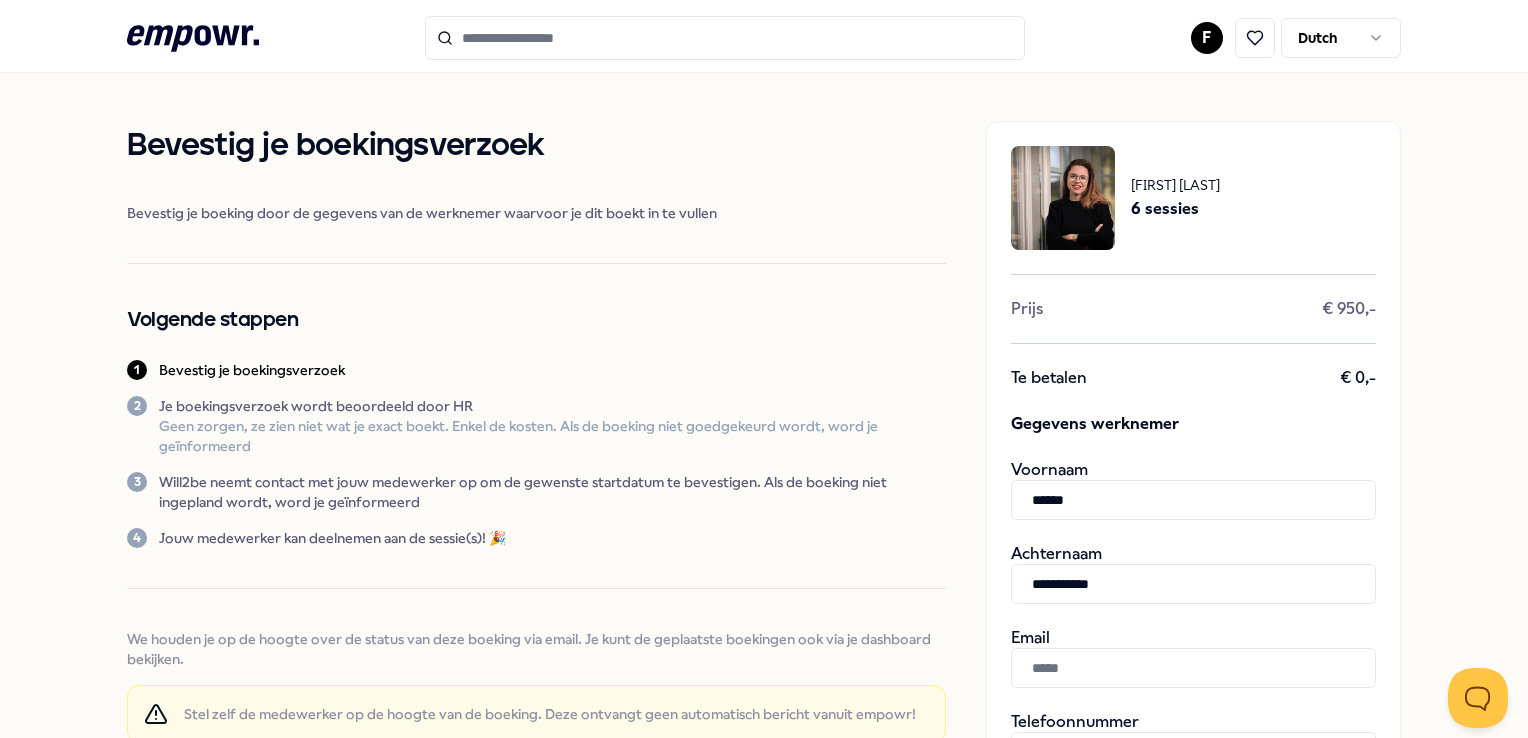 click on "Will2be neemt contact met jouw medewerker op om de gewenste startdatum te bevestigen. Als de boeking niet ingepland wordt, word je geïnformeerd" at bounding box center (552, 492) 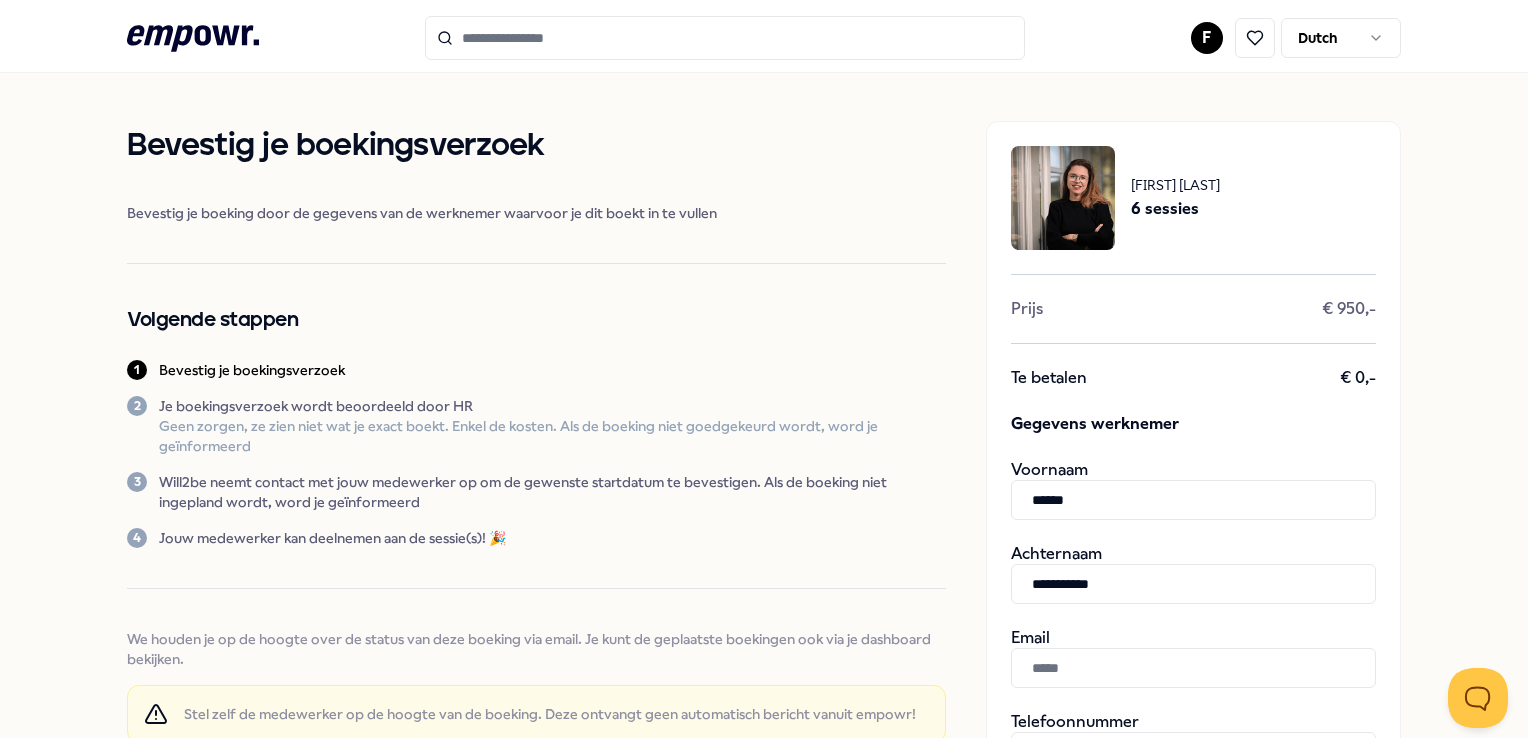 click at bounding box center [1193, 668] 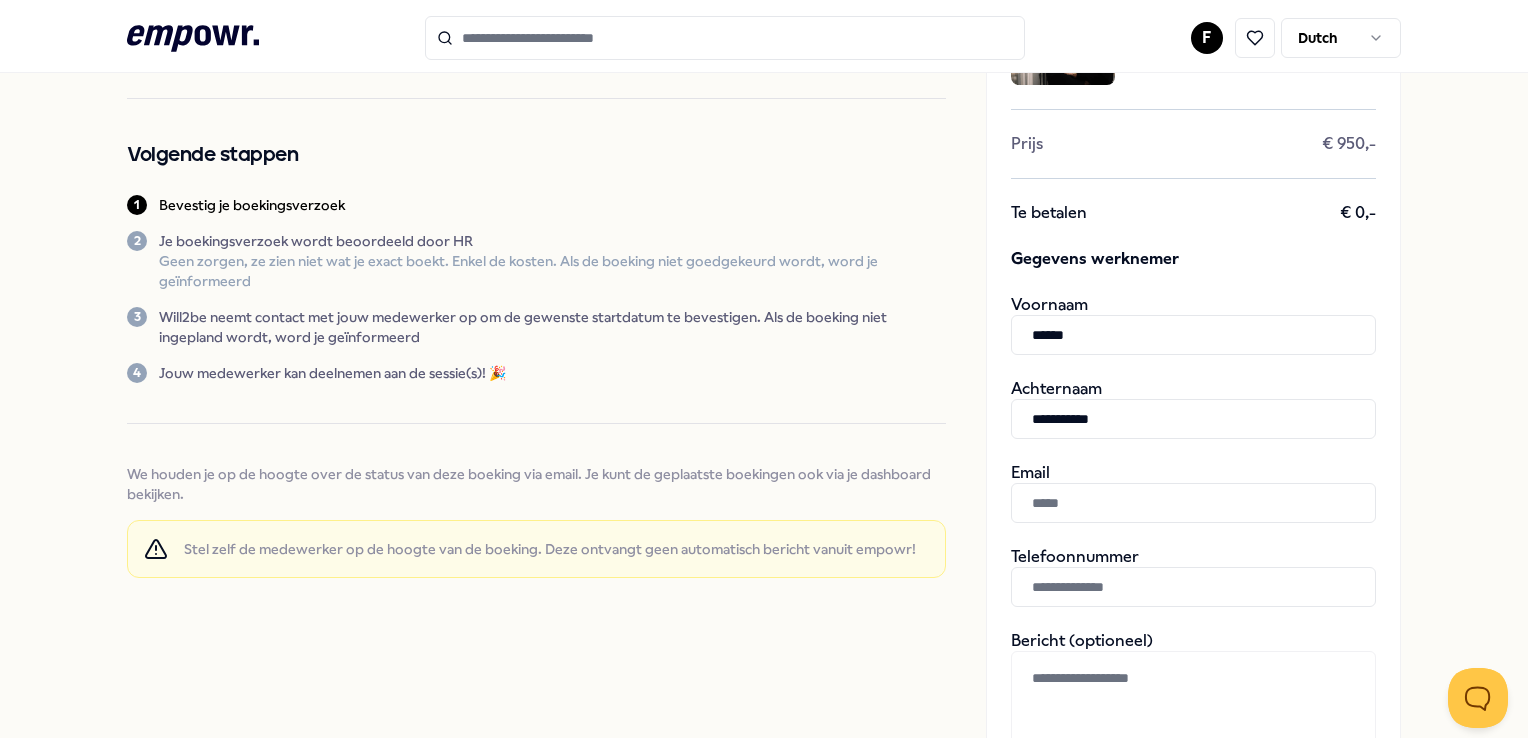 scroll, scrollTop: 200, scrollLeft: 0, axis: vertical 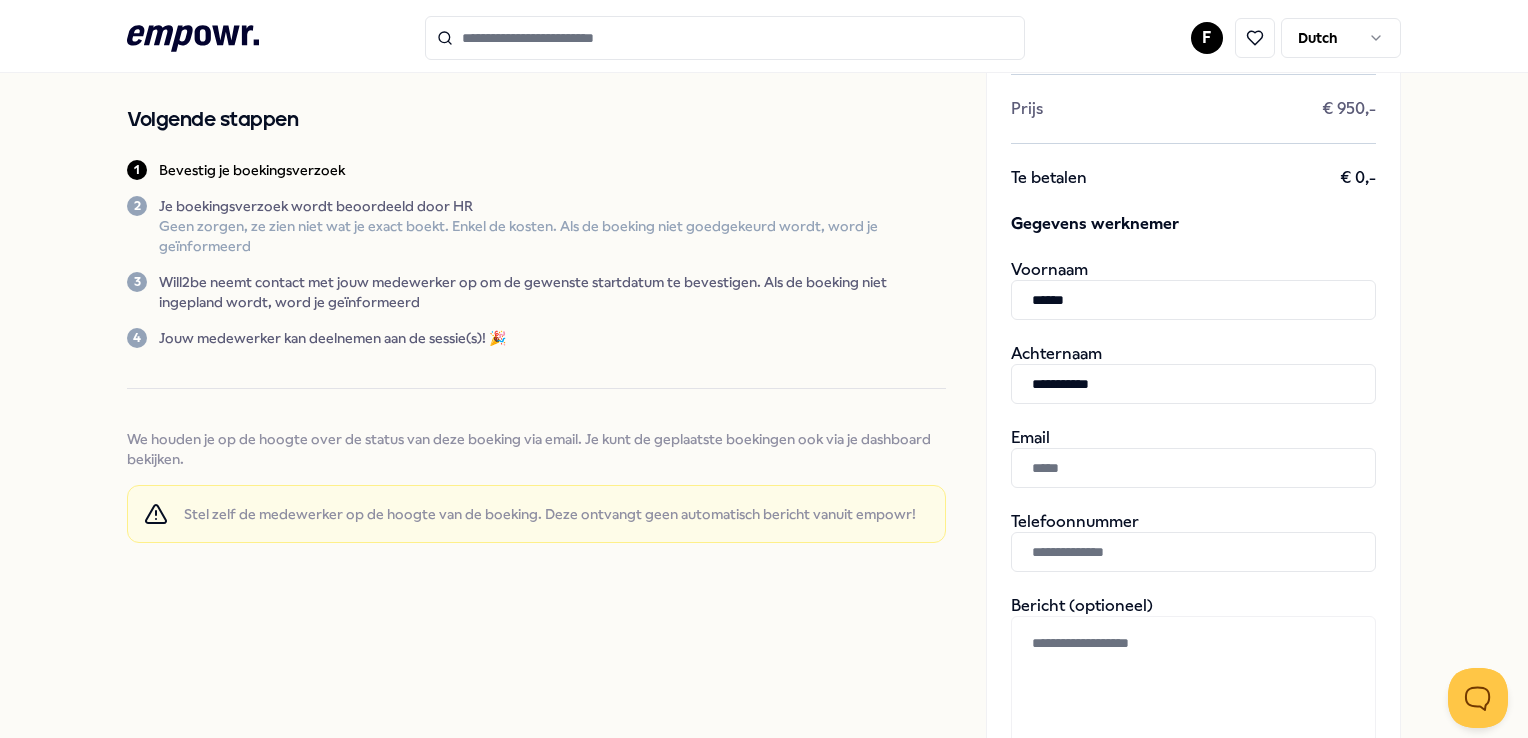 click at bounding box center [1193, 552] 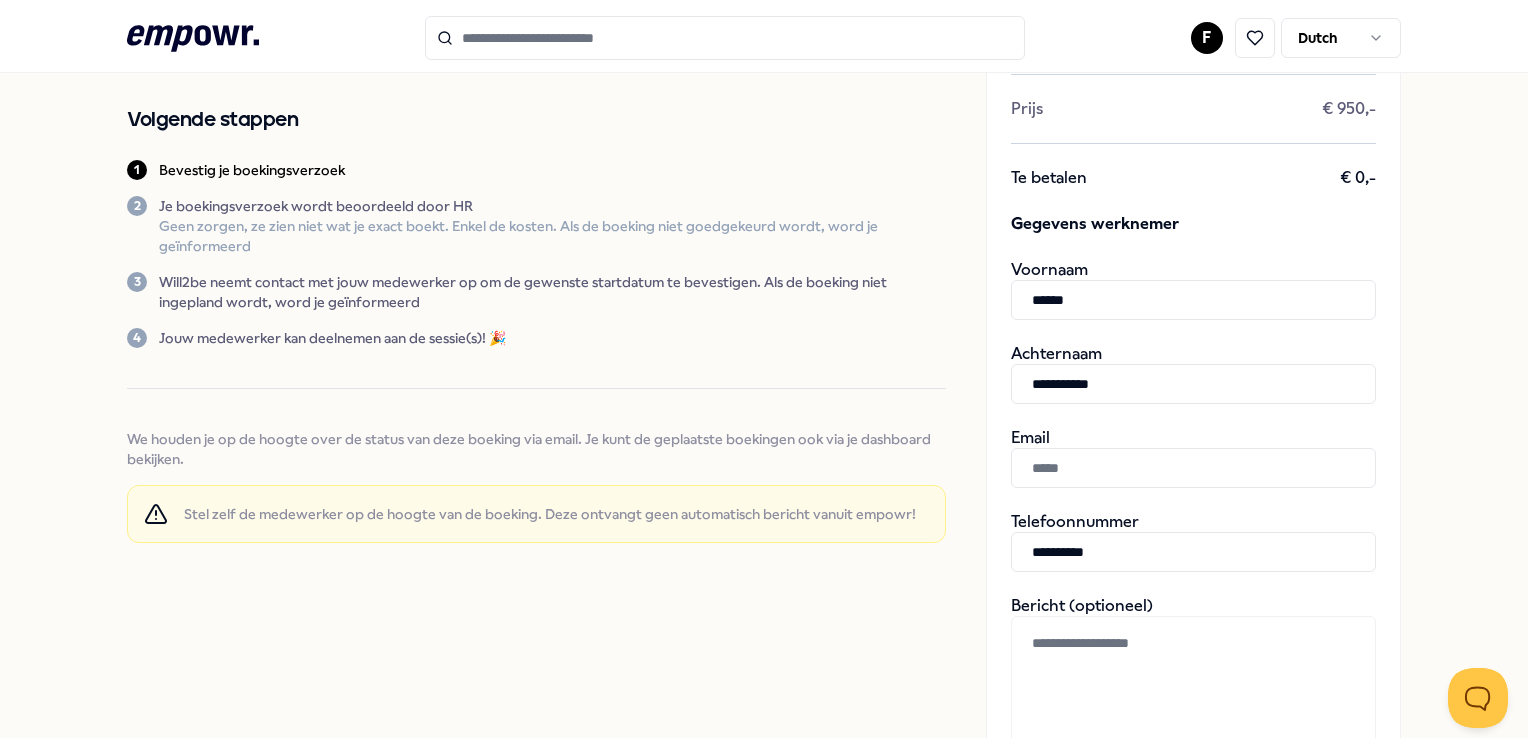 type on "**********" 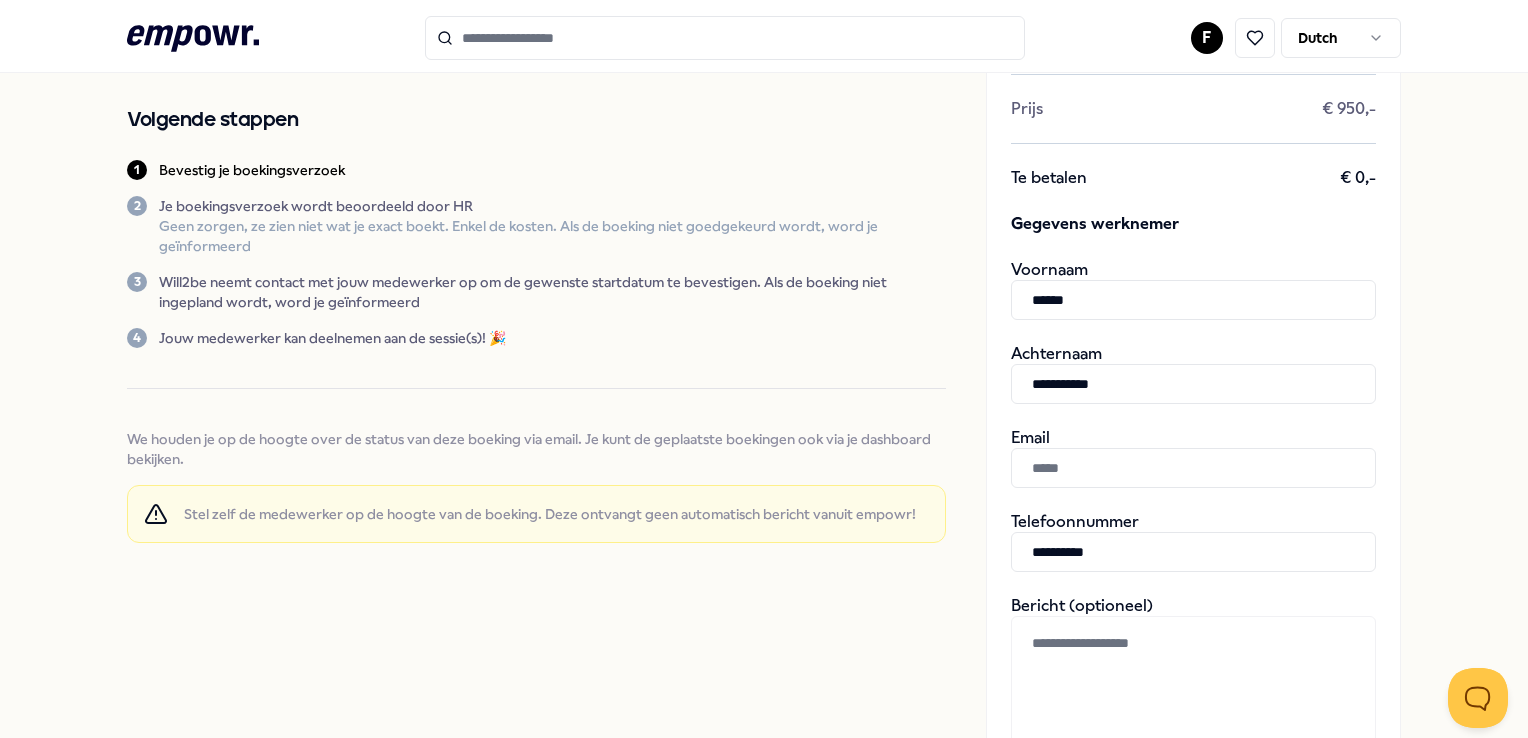 click at bounding box center [1193, 468] 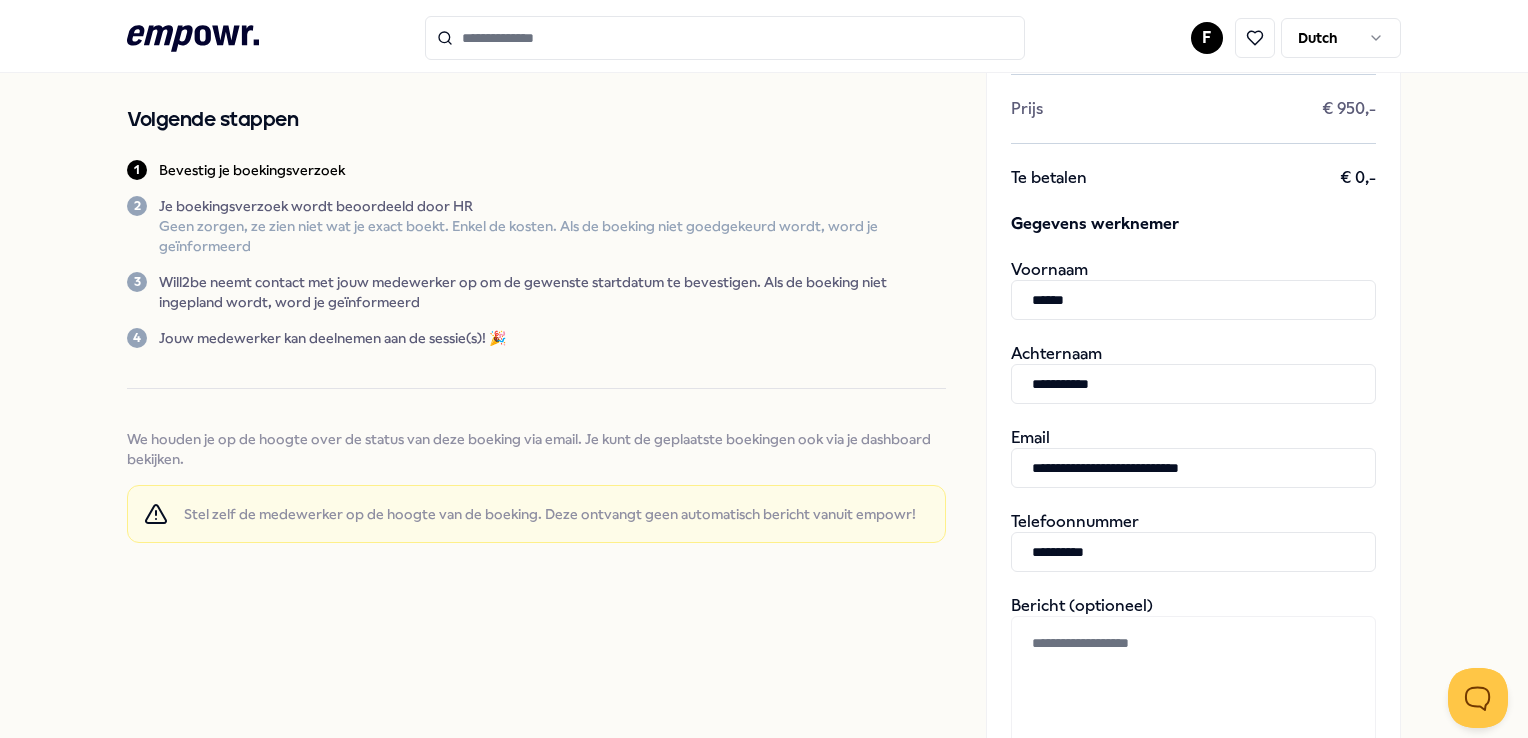 click on "**********" at bounding box center (1193, 468) 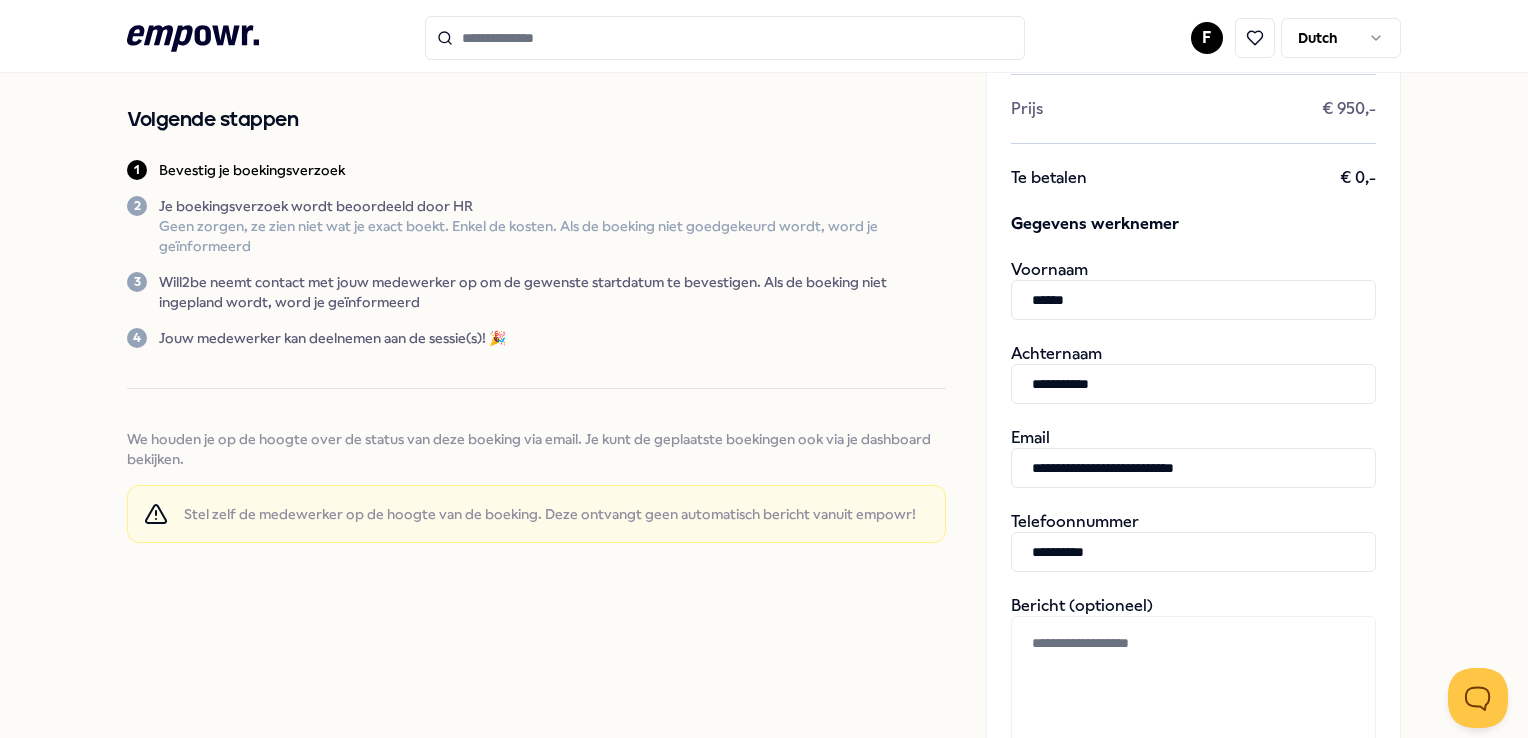 type on "**********" 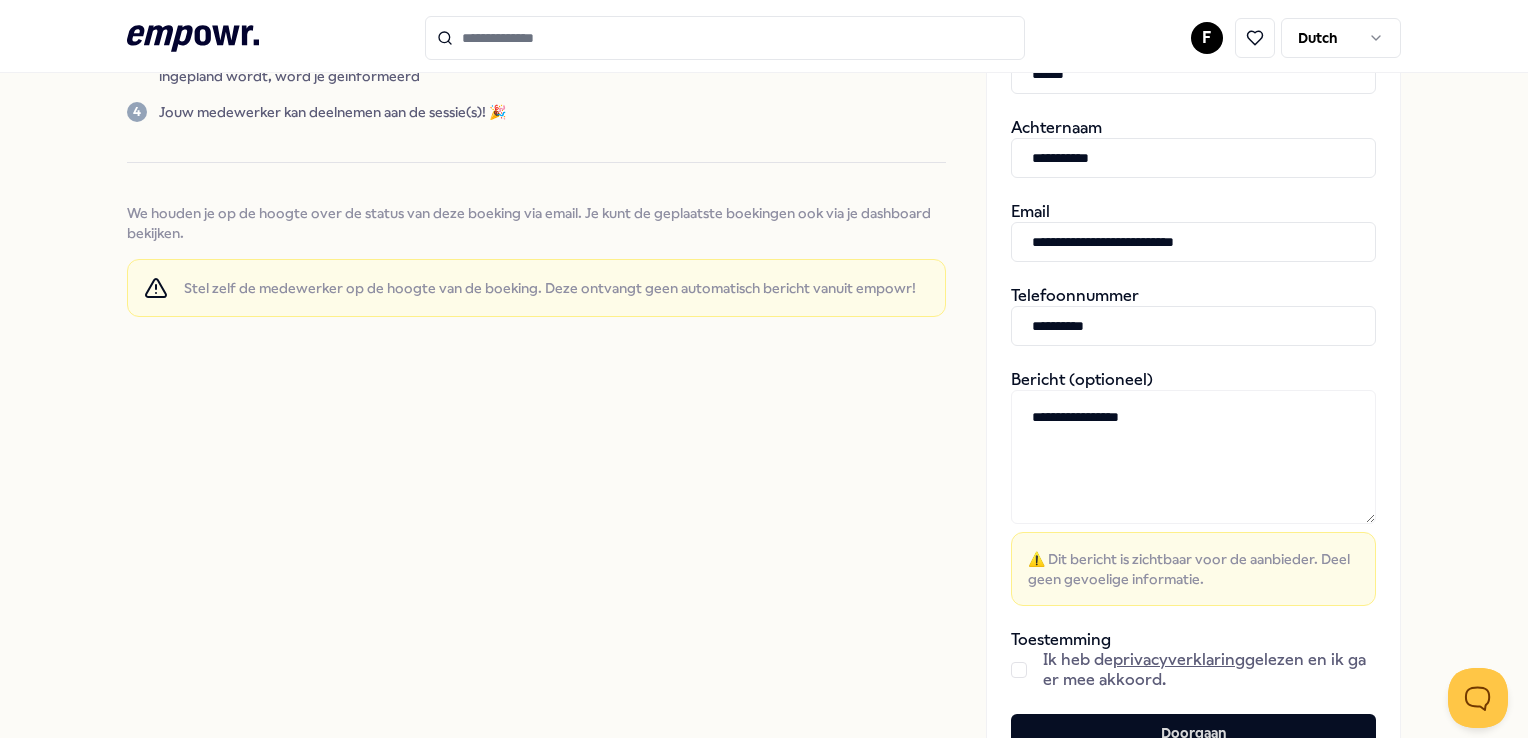 scroll, scrollTop: 500, scrollLeft: 0, axis: vertical 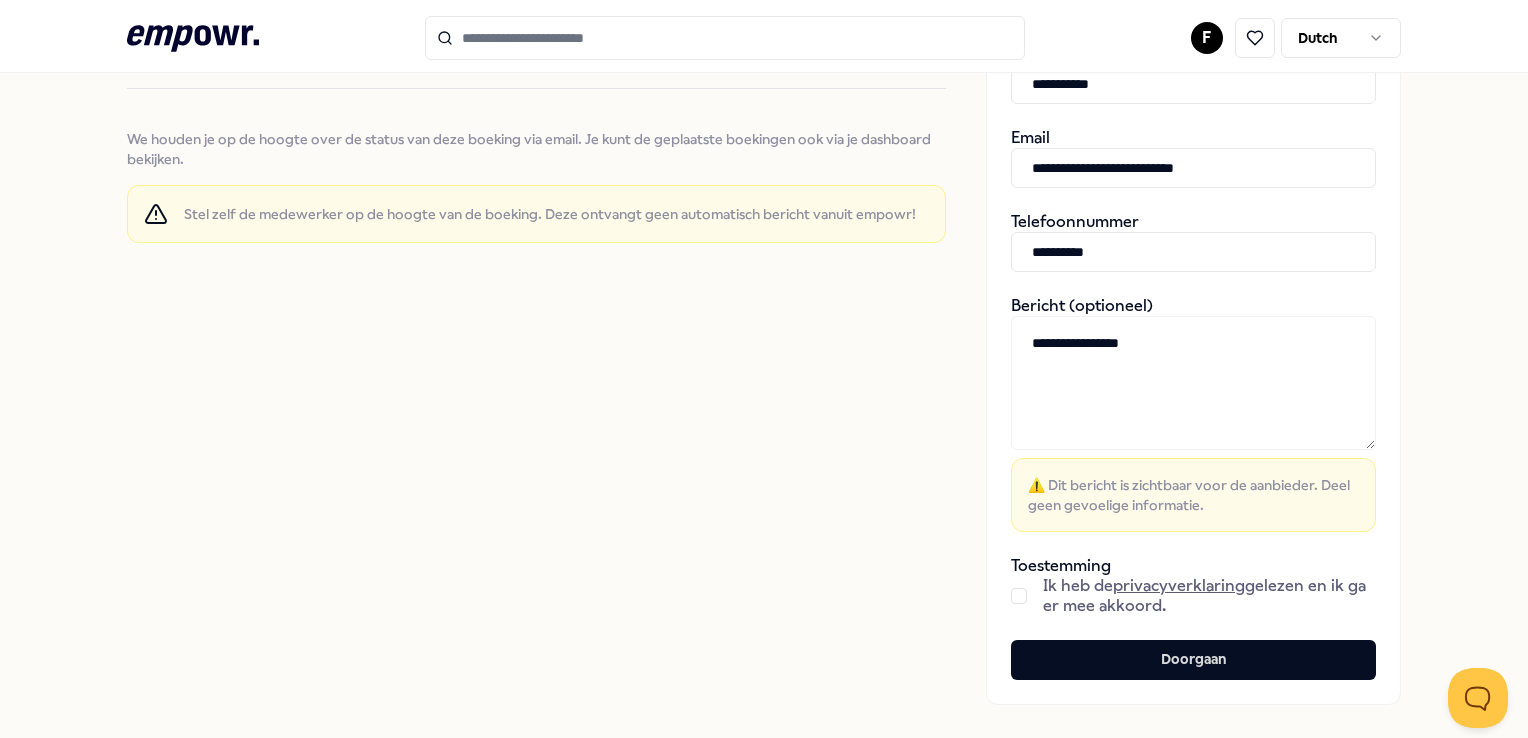 type on "**********" 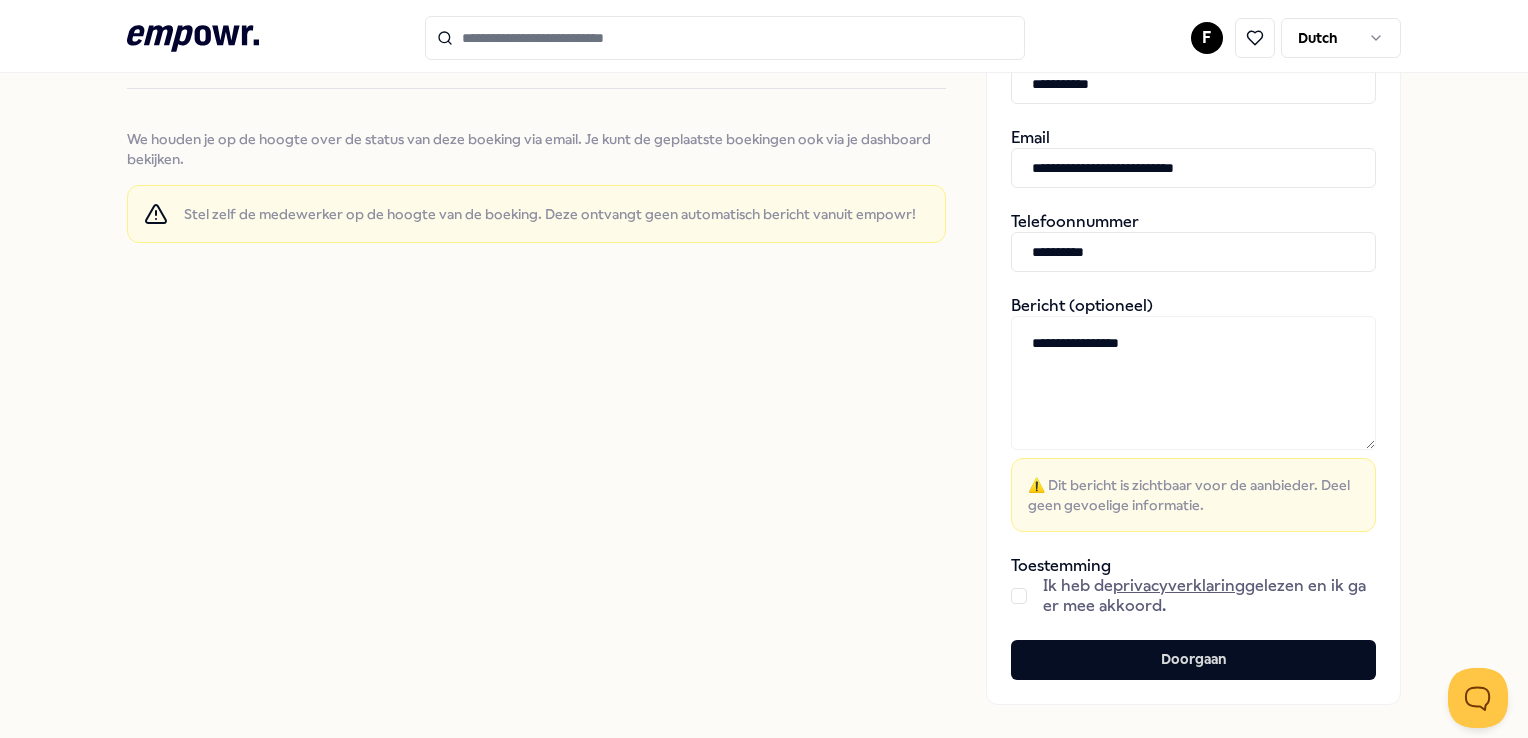 click at bounding box center (1019, 596) 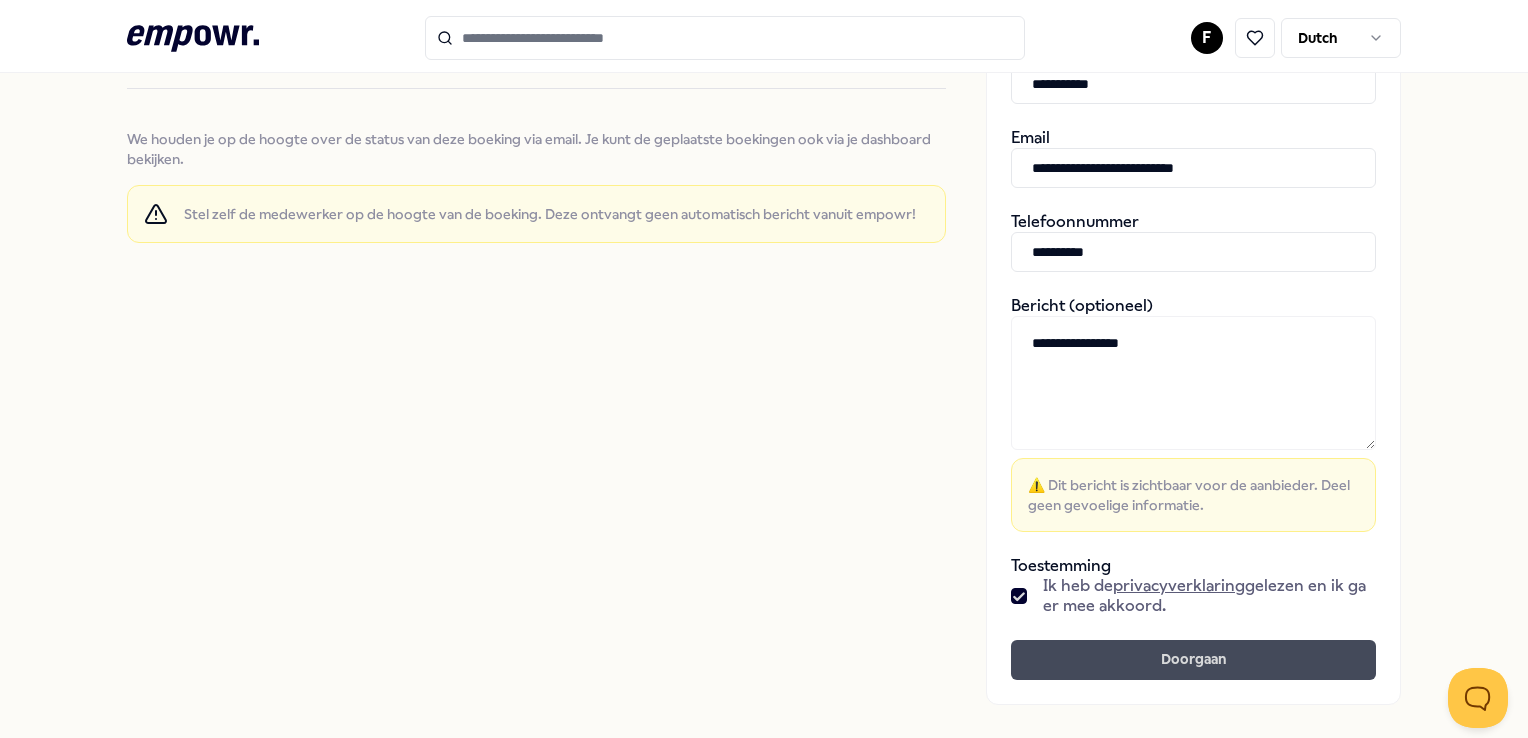 click on "Doorgaan" at bounding box center [1193, 660] 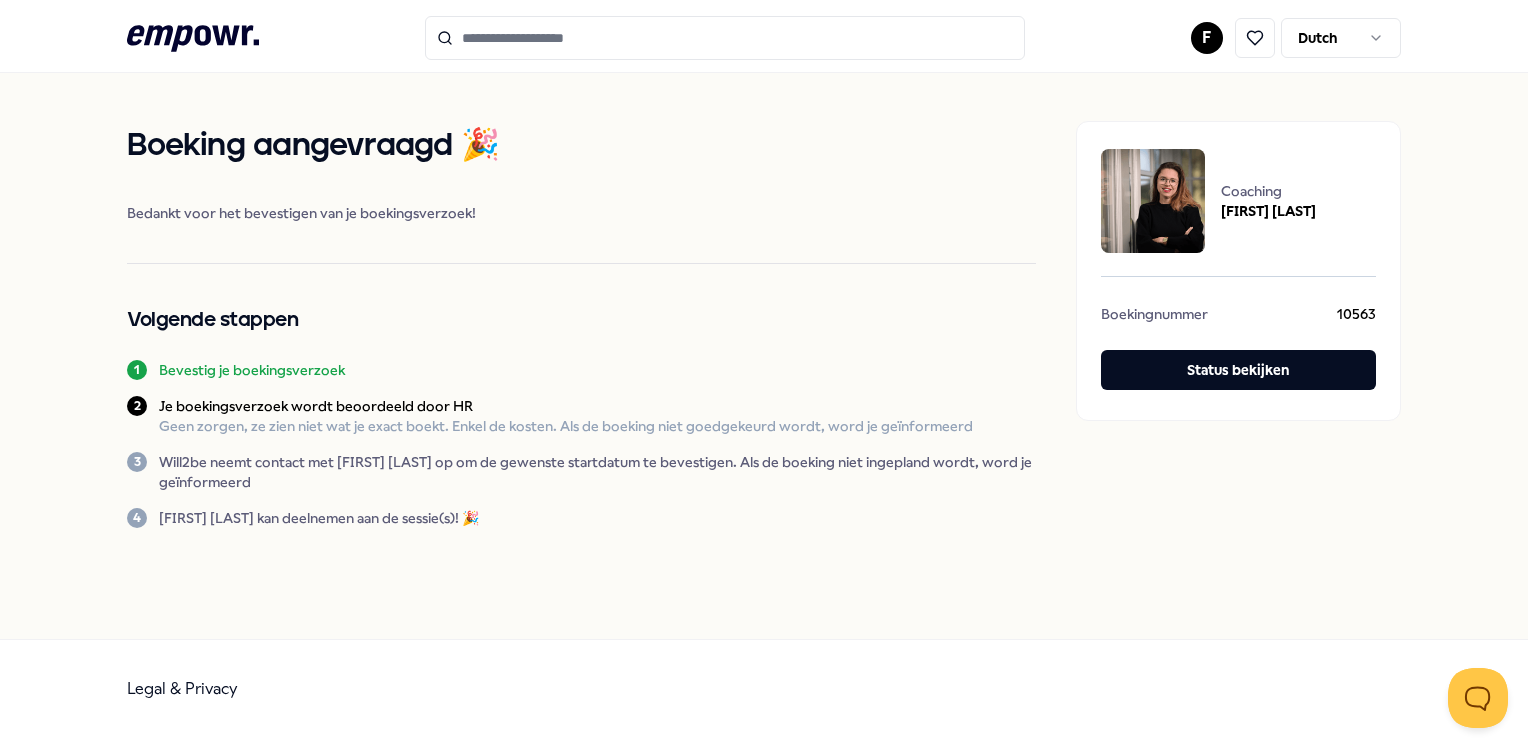 scroll, scrollTop: 0, scrollLeft: 0, axis: both 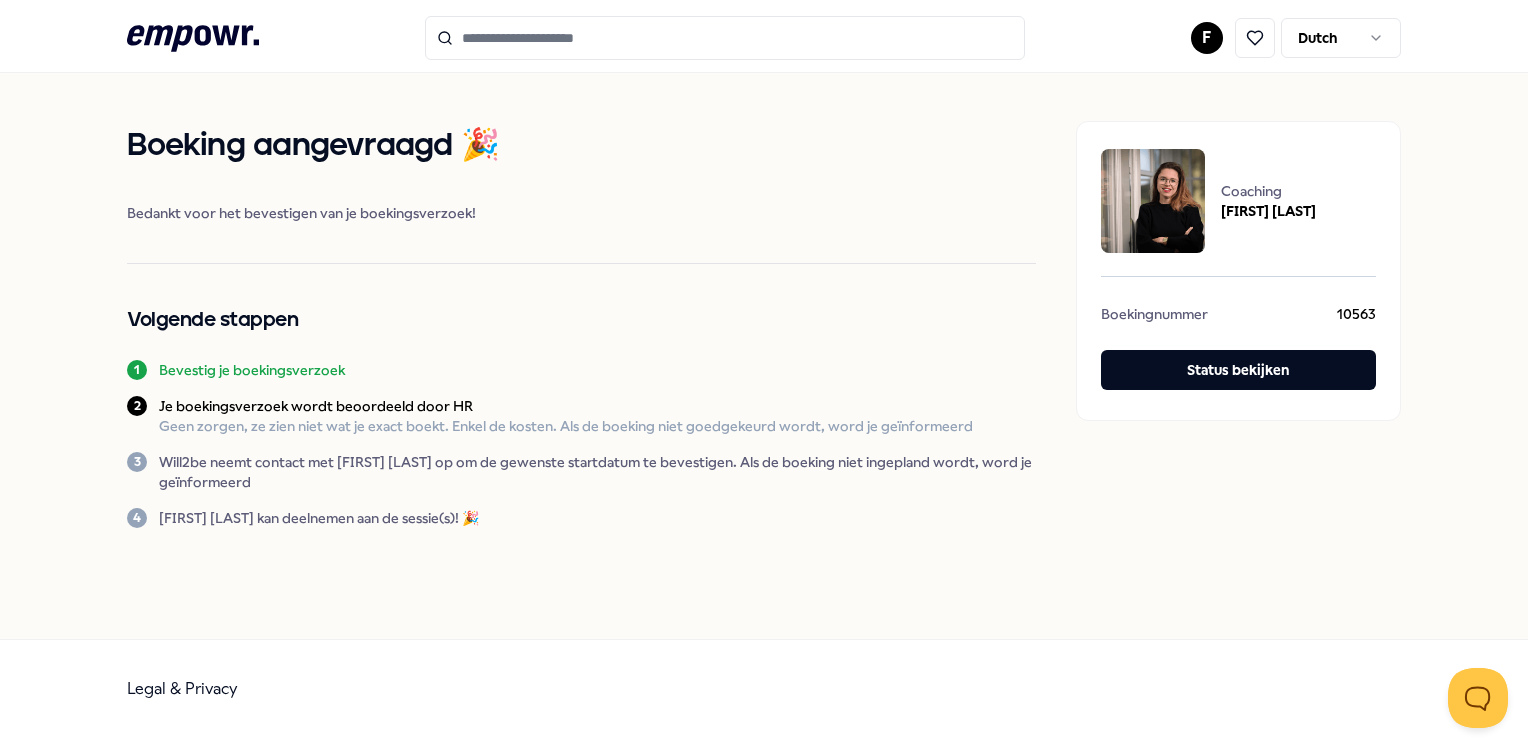 click at bounding box center (1153, 201) 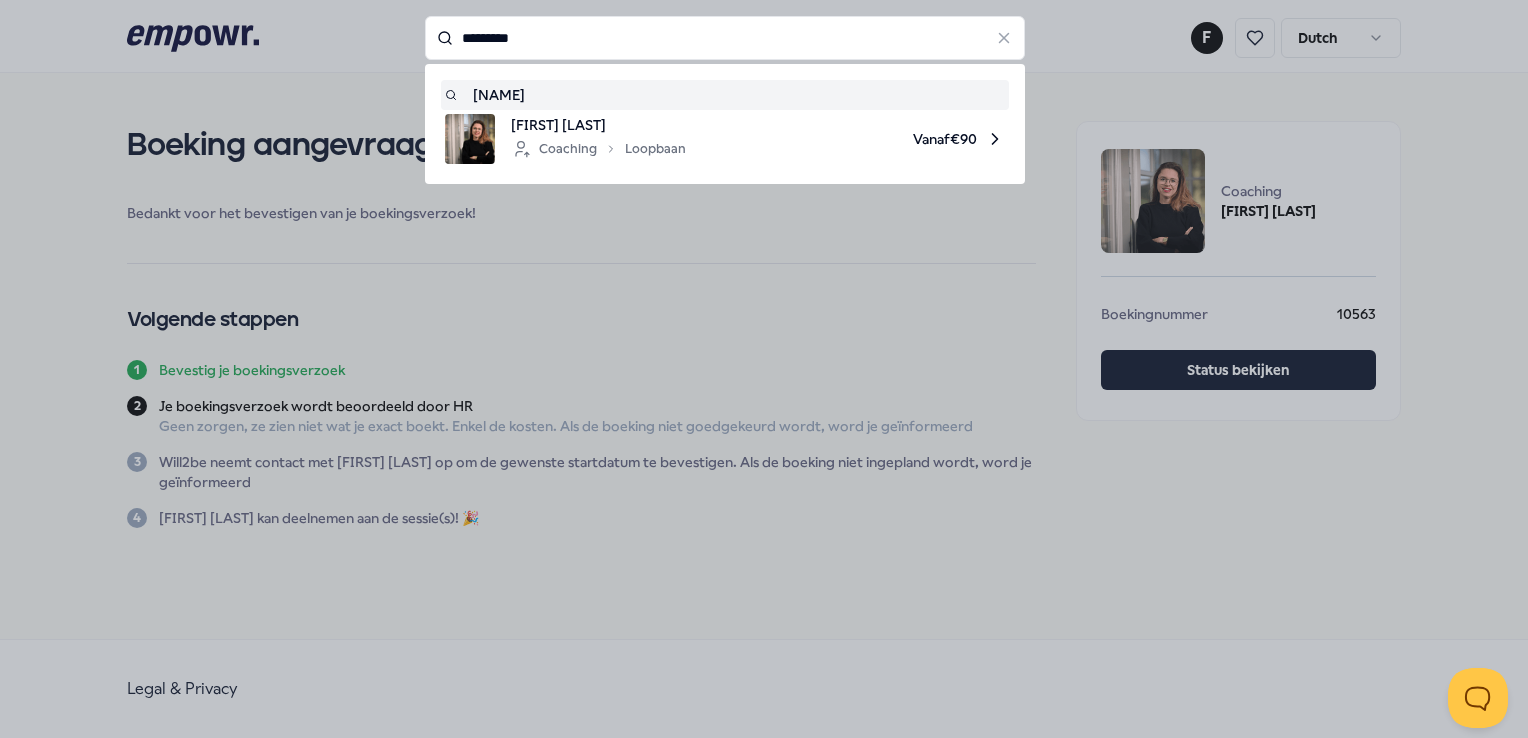 type on "*********" 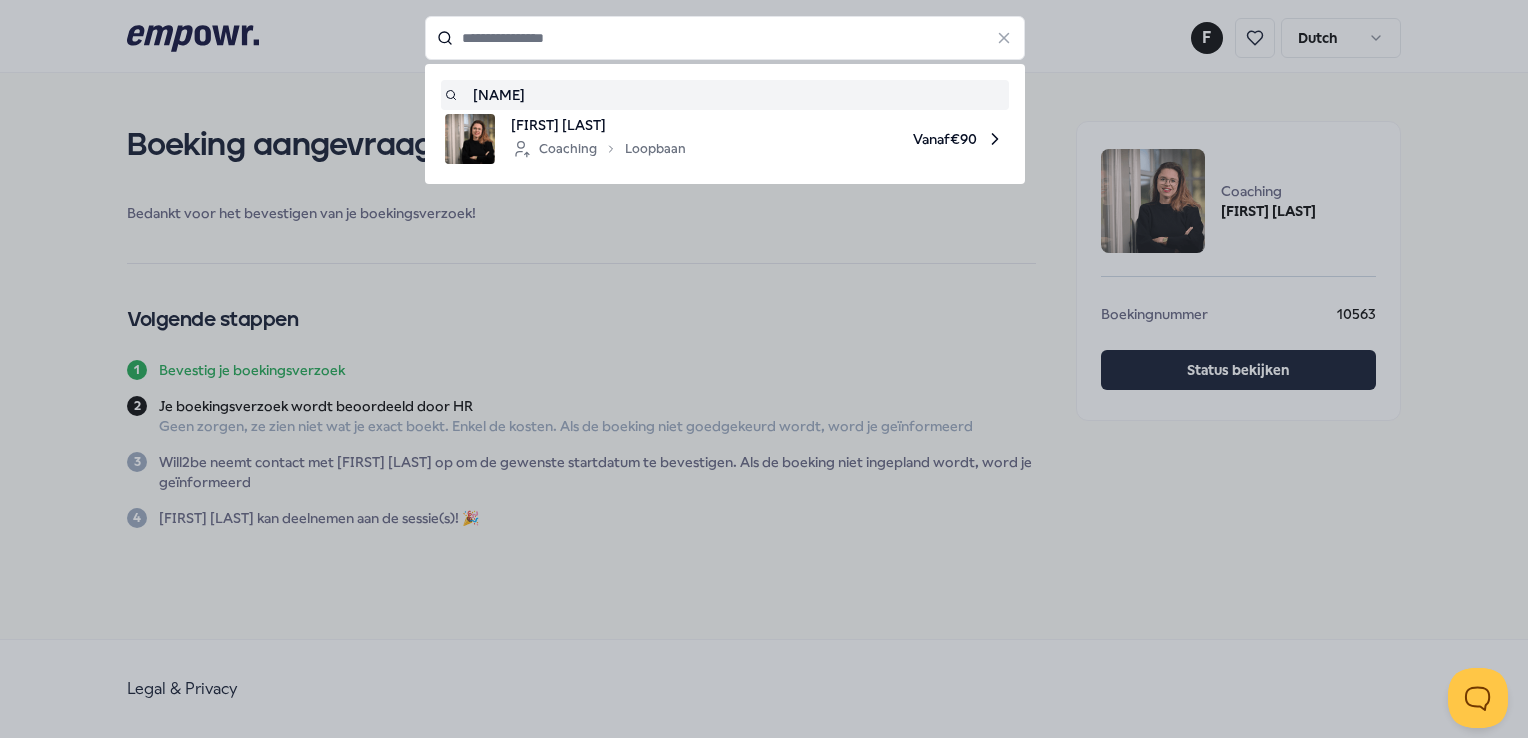 type on "*********" 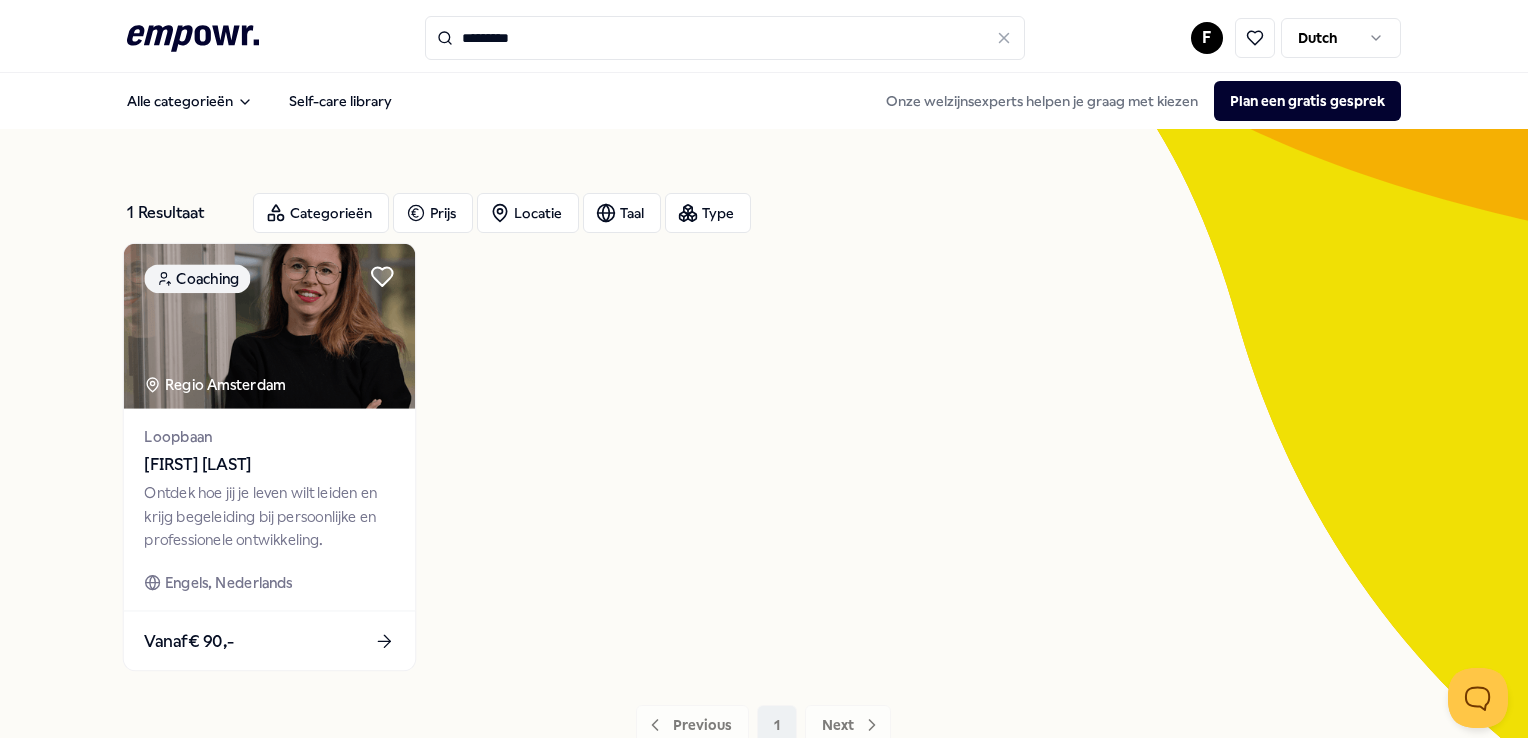 click at bounding box center [269, 326] 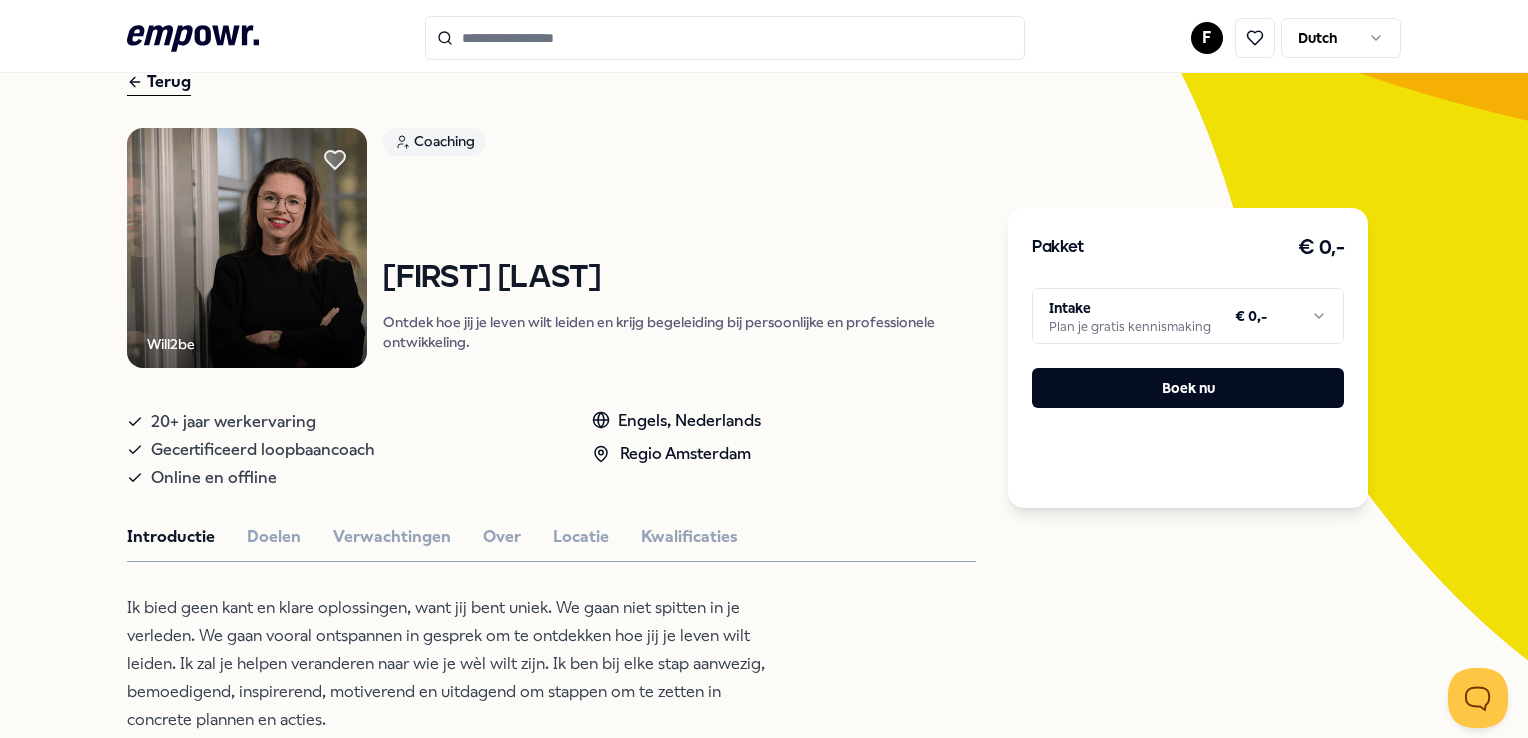 scroll, scrollTop: 200, scrollLeft: 0, axis: vertical 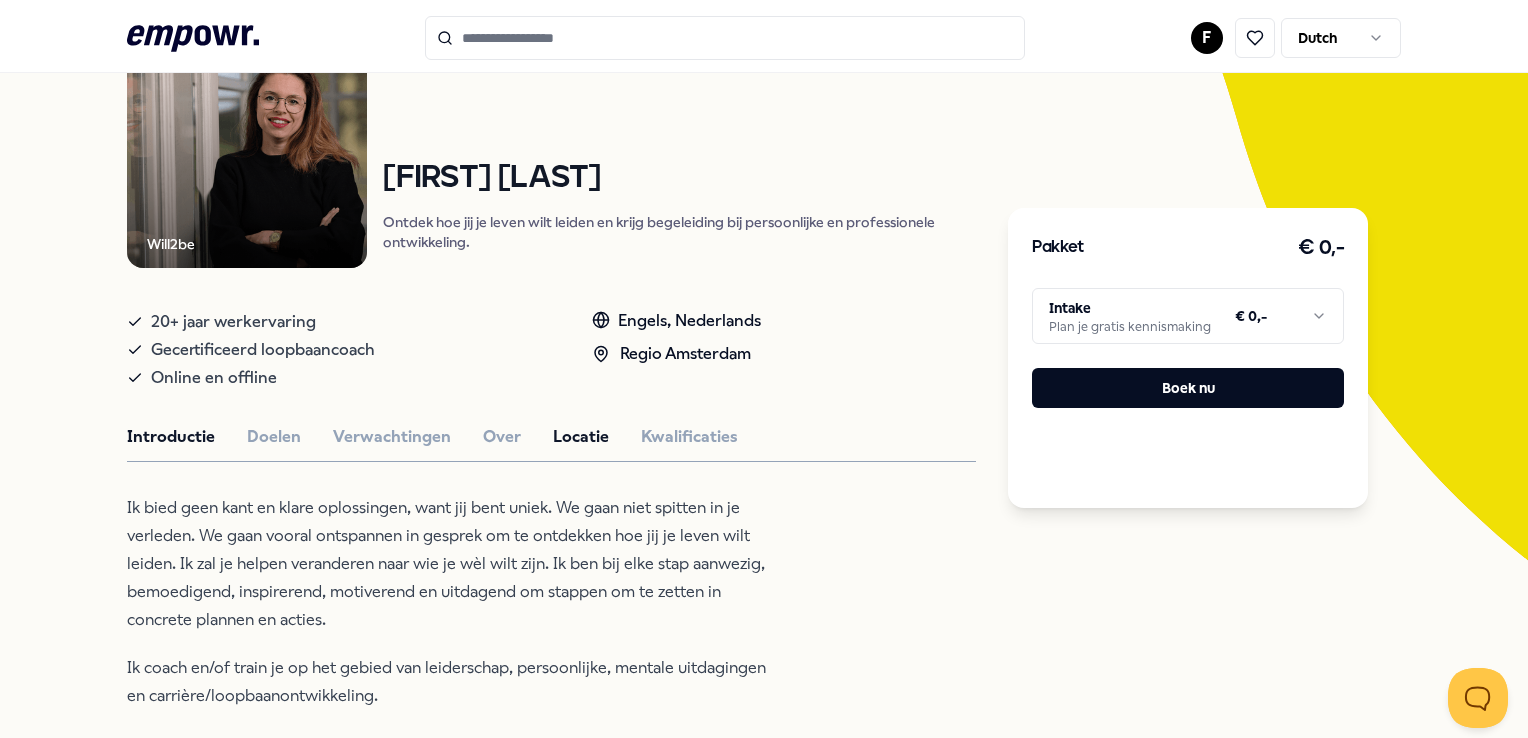 click on "Locatie" at bounding box center [581, 437] 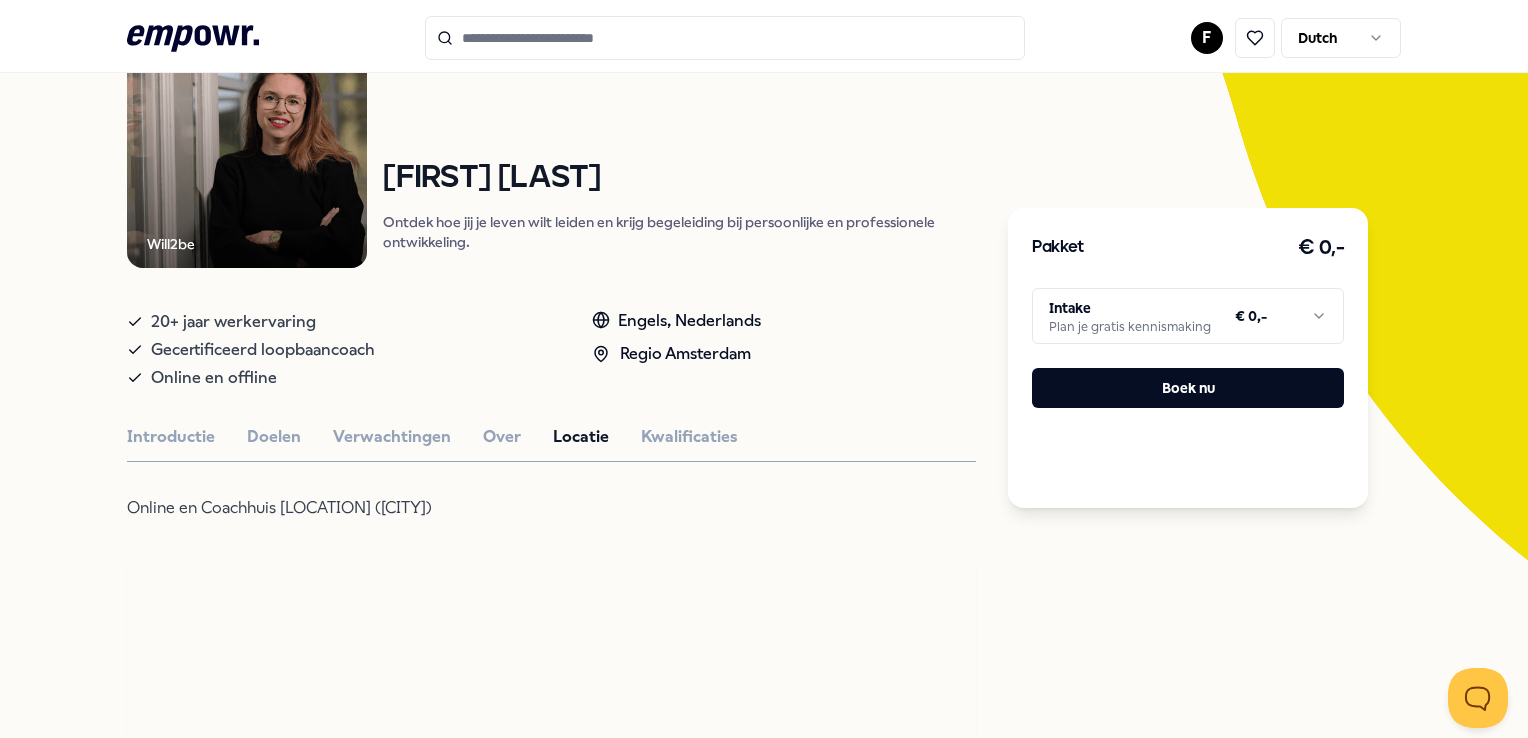 scroll, scrollTop: 0, scrollLeft: 0, axis: both 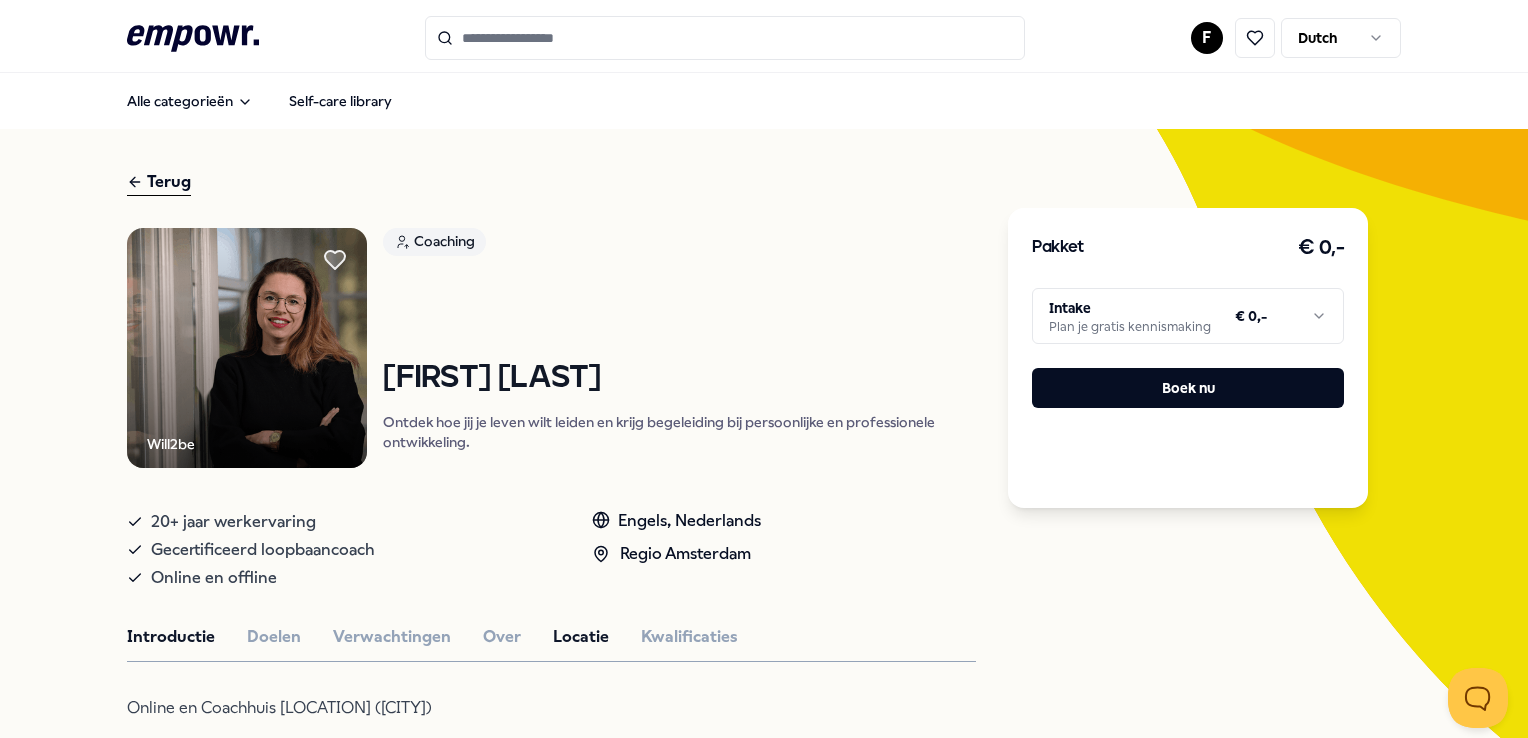 click on "Introductie" at bounding box center (171, 637) 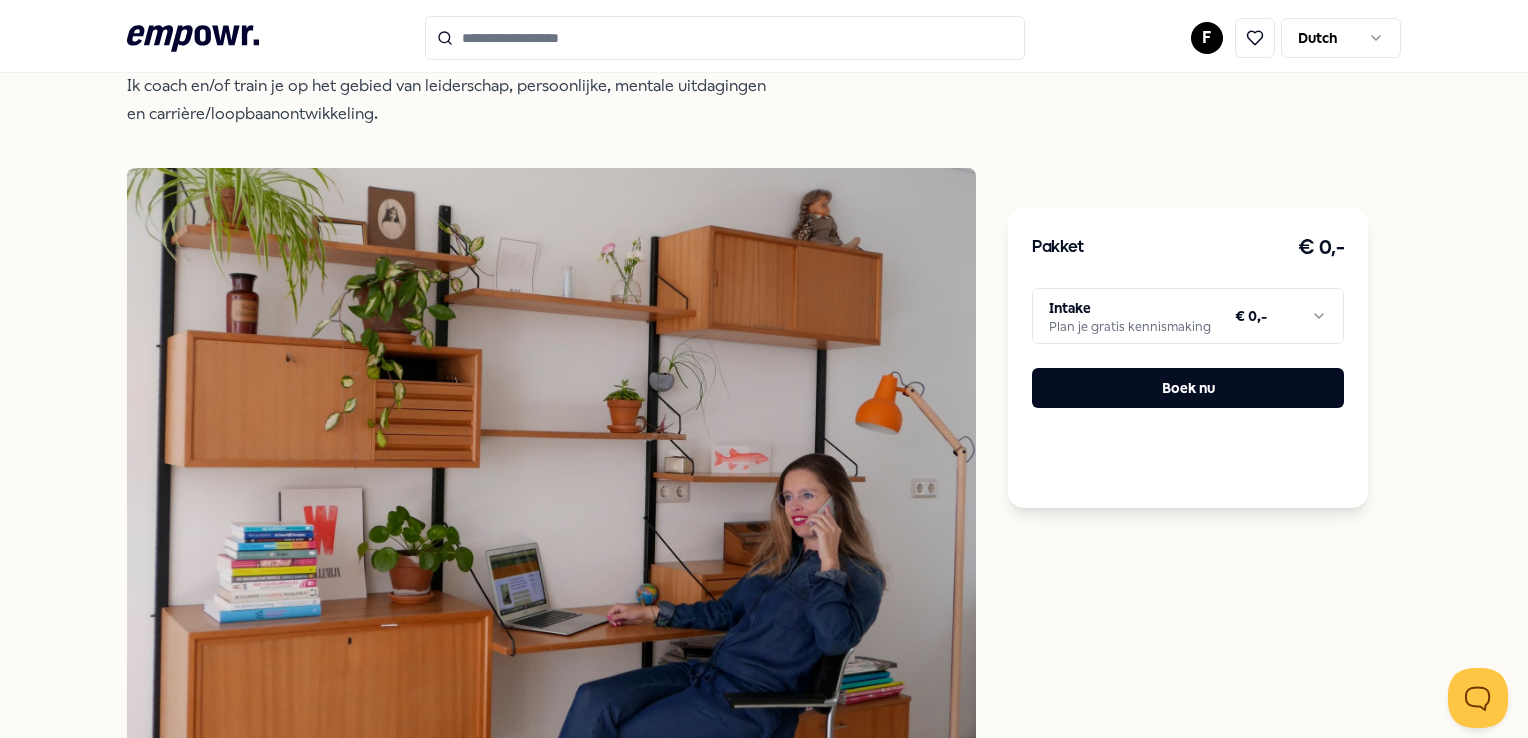 scroll, scrollTop: 882, scrollLeft: 0, axis: vertical 